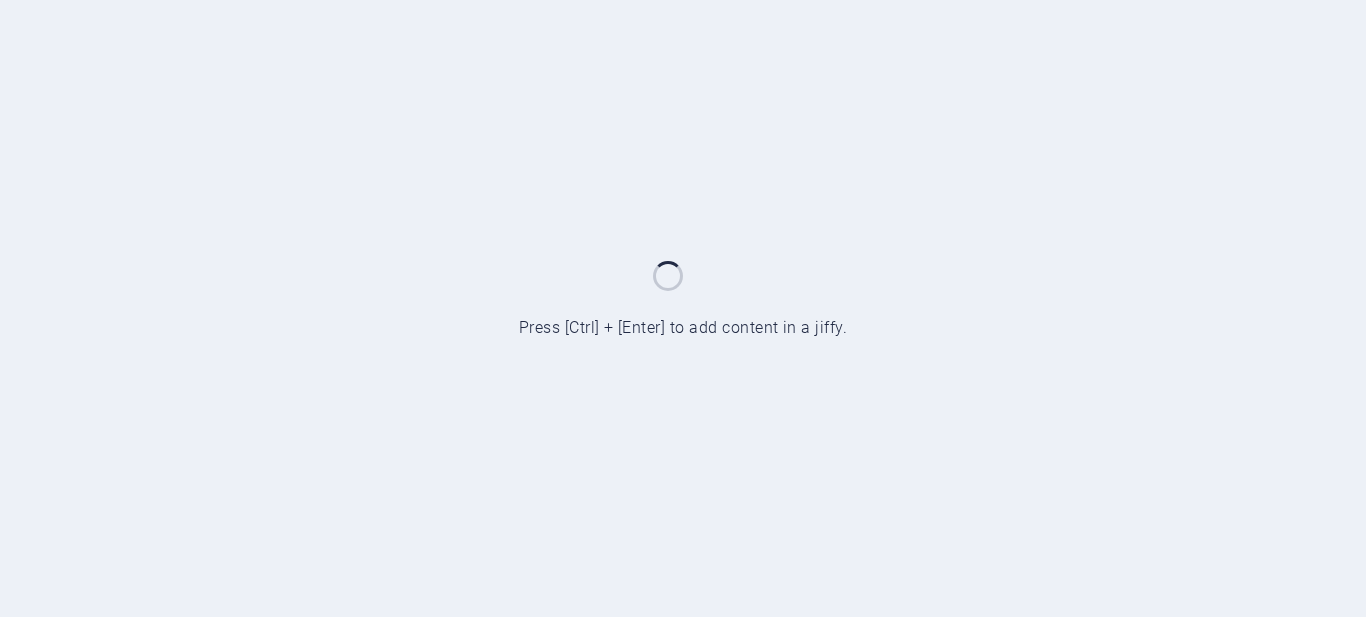 scroll, scrollTop: 0, scrollLeft: 0, axis: both 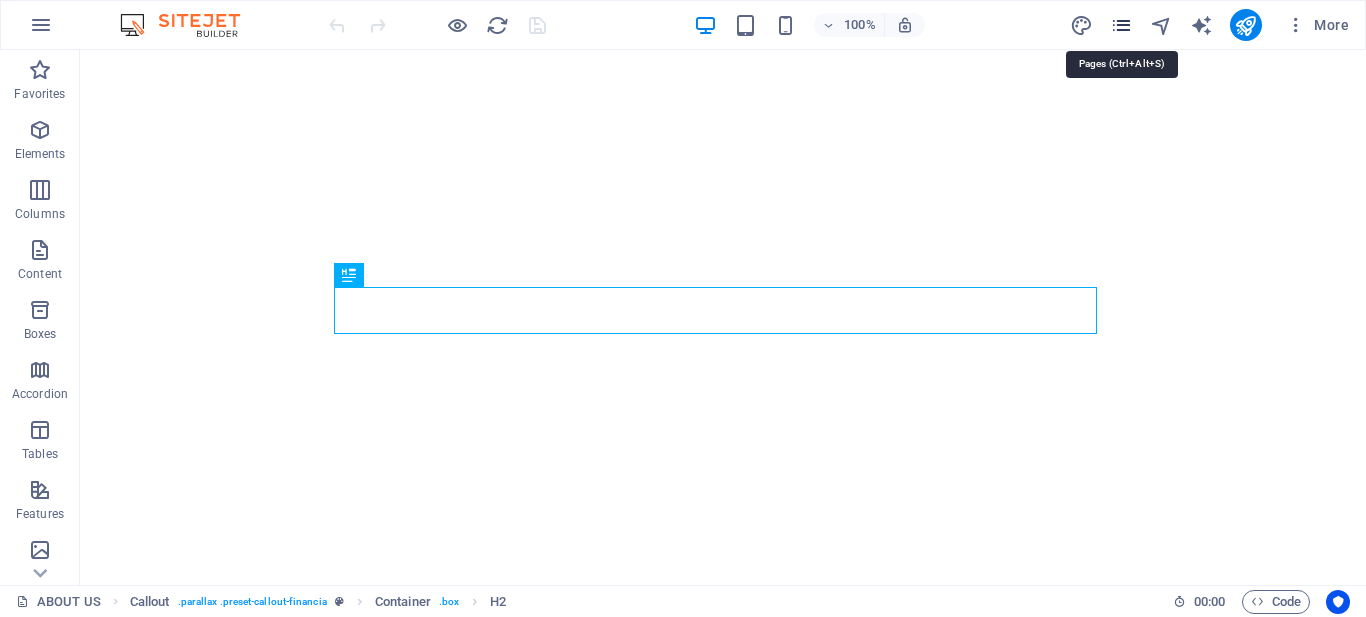 click at bounding box center [1121, 25] 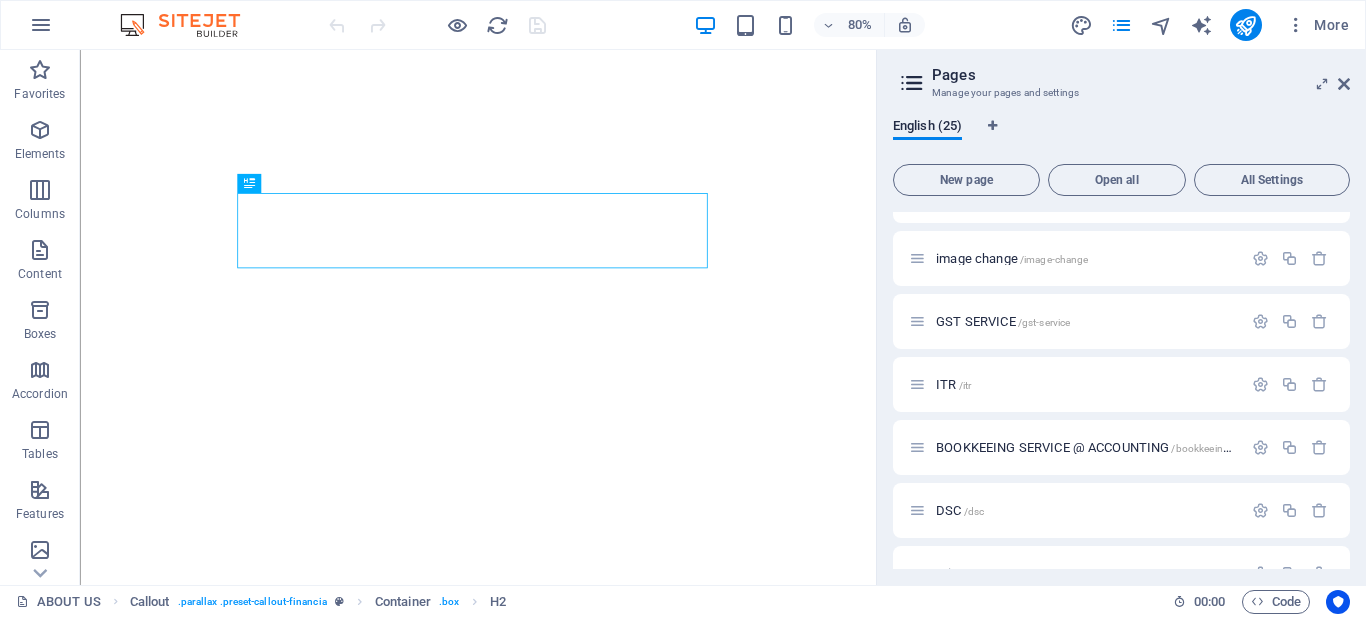 scroll, scrollTop: 1218, scrollLeft: 0, axis: vertical 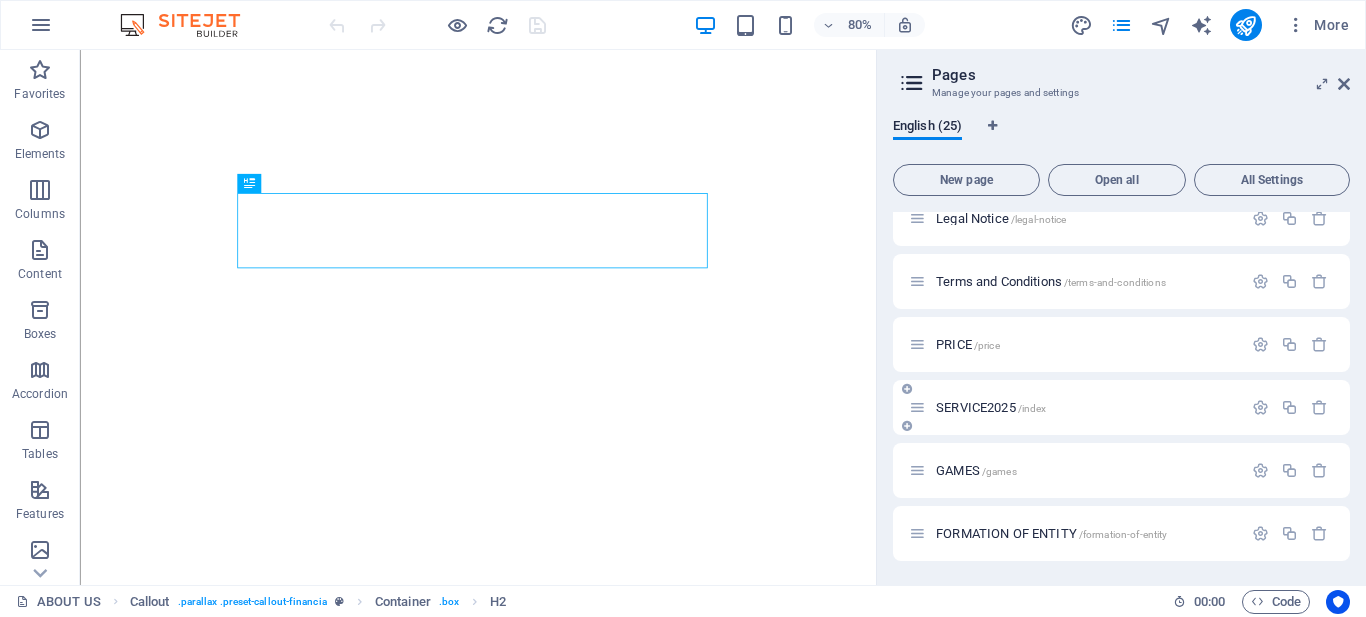 click on "SERVICE2025 /index" at bounding box center [991, 407] 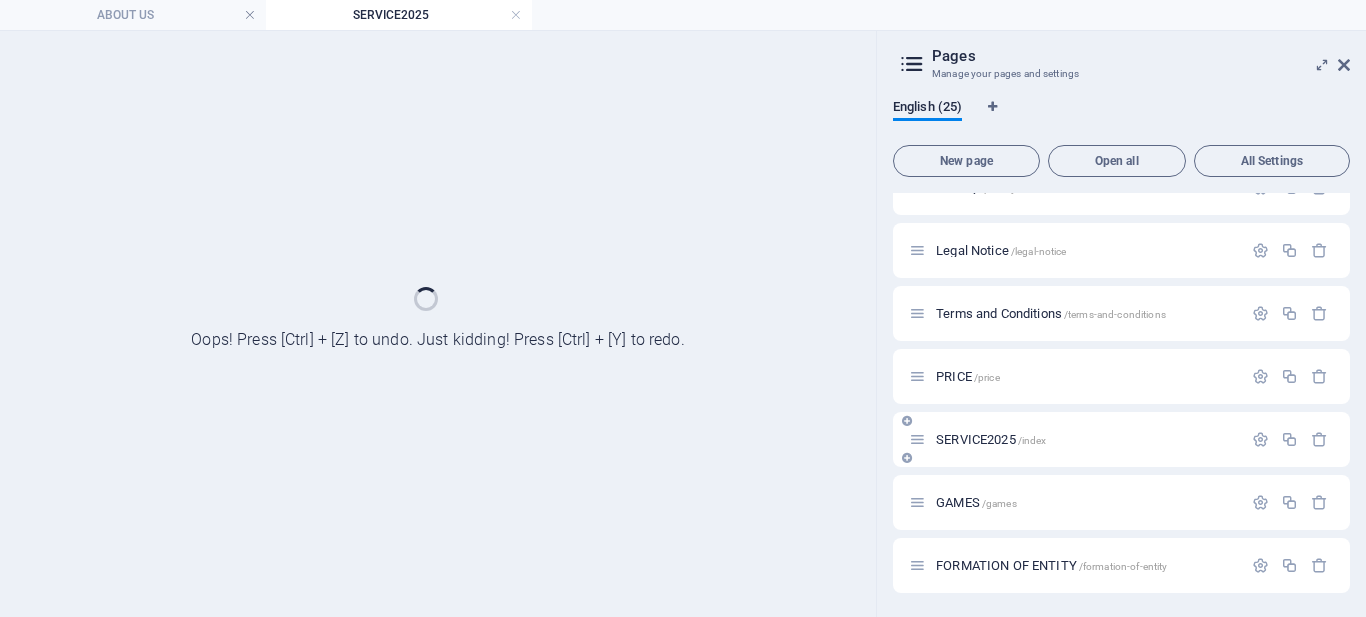 scroll, scrollTop: 1167, scrollLeft: 0, axis: vertical 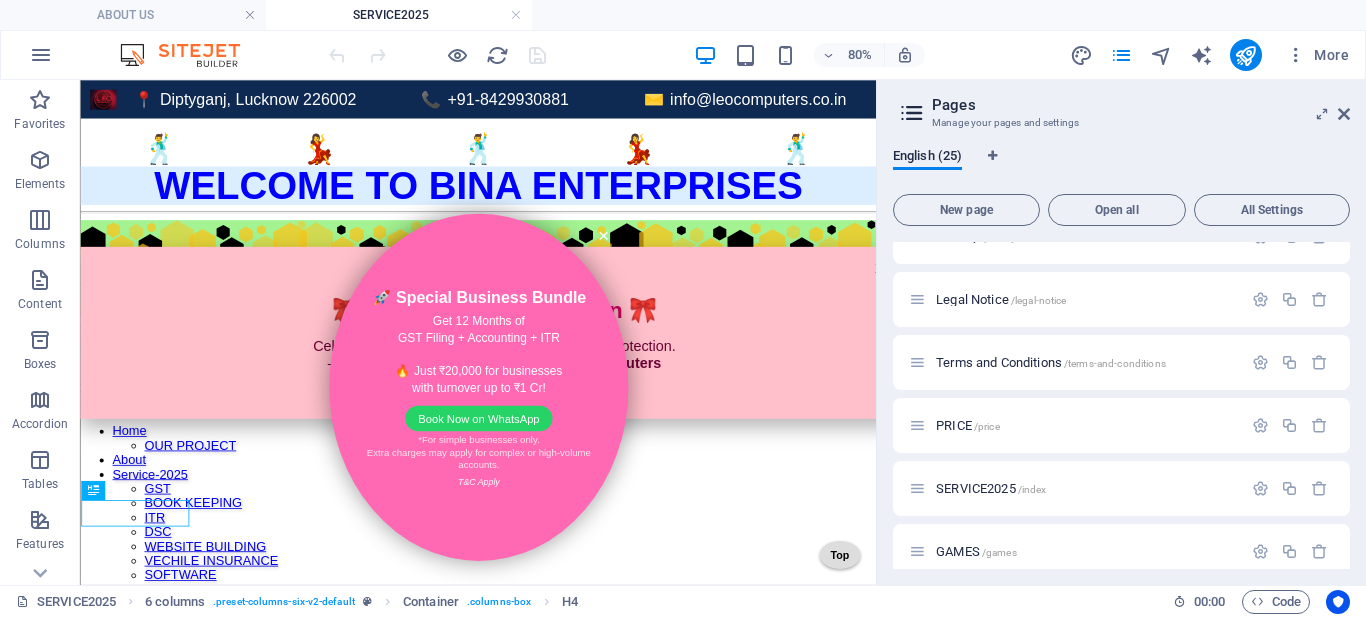 click on "More" at bounding box center [1317, 55] 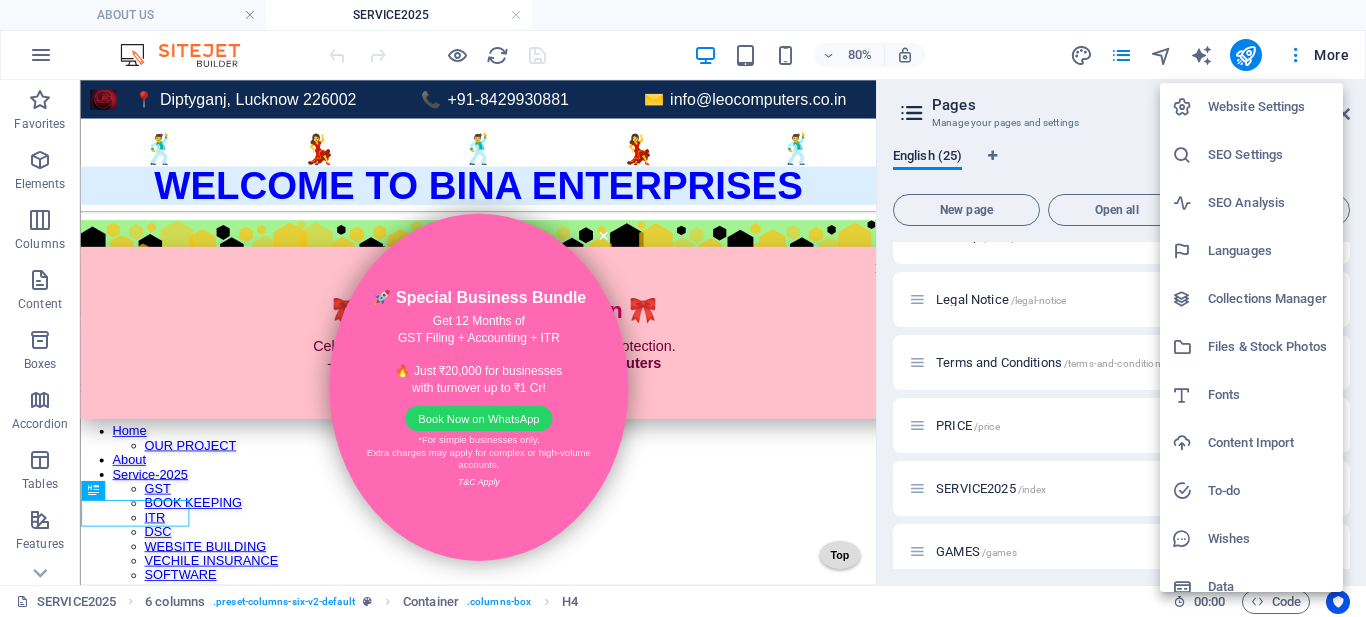 click at bounding box center (683, 308) 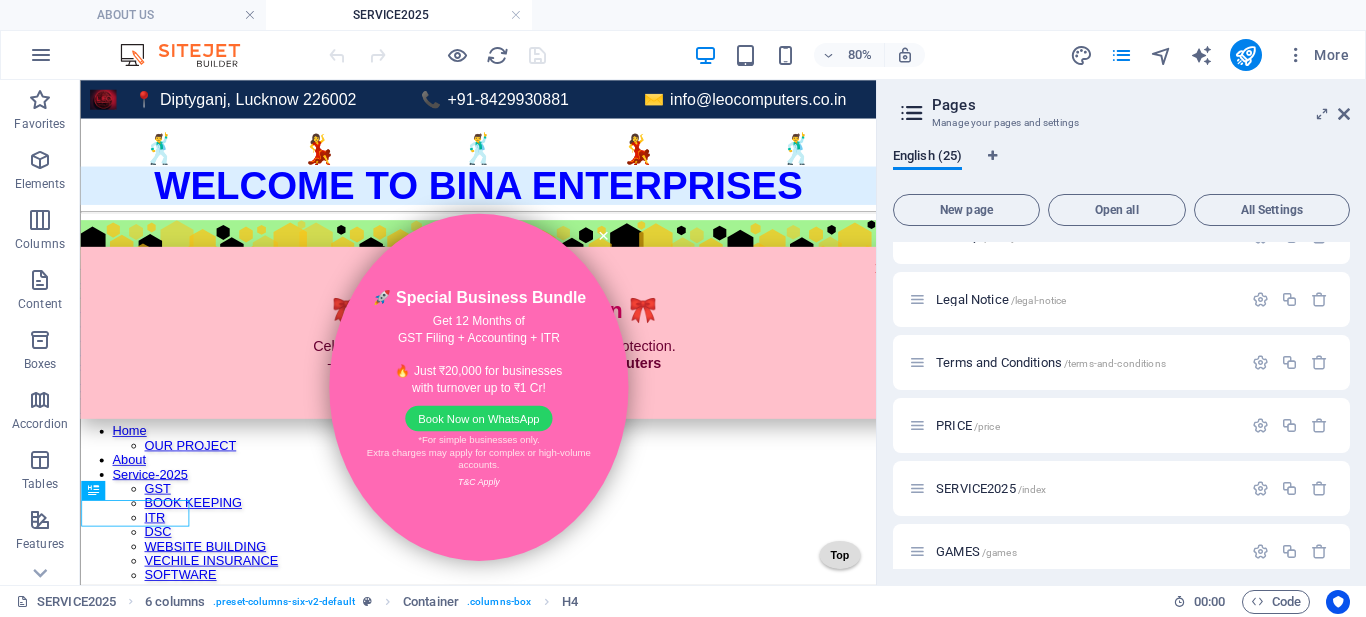 click on "Pages Manage your pages and settings English (25) New page Open all All Settings HOME /home ABOUT US / SERVICES /services HELP YOU SELF /help-you-self VECHILE INSURANCE /vechile-insurance SELF ONLINE FORM FILLING  /self-online-form-filling ACCOUNTING SOFTWARE /accounting-software BUSINESS DOC FORMAT /business-doc-format our project /our-project FORM FILLING -LINK- GOV -AND PRIVATE /form-filling-link-gov-and-private Resume /resume GOVERNMENT JOBS AND OTHER FORMS /government-jobs-and-other-forms Website Building /website-building image change /image-change GST SERVICE /gst-service ITR /itr BOOKKEEING SERVICE @ ACCOUNTING /bookkeeing-service-accounting DSC /dsc Privacy /privacy Legal Notice /legal-notice Terms and Conditions /terms-and-conditions PRICE /price SERVICE2025 /index GAMES /games FORMATION OF ENTITY /formation-of-entity" at bounding box center [1121, 332] 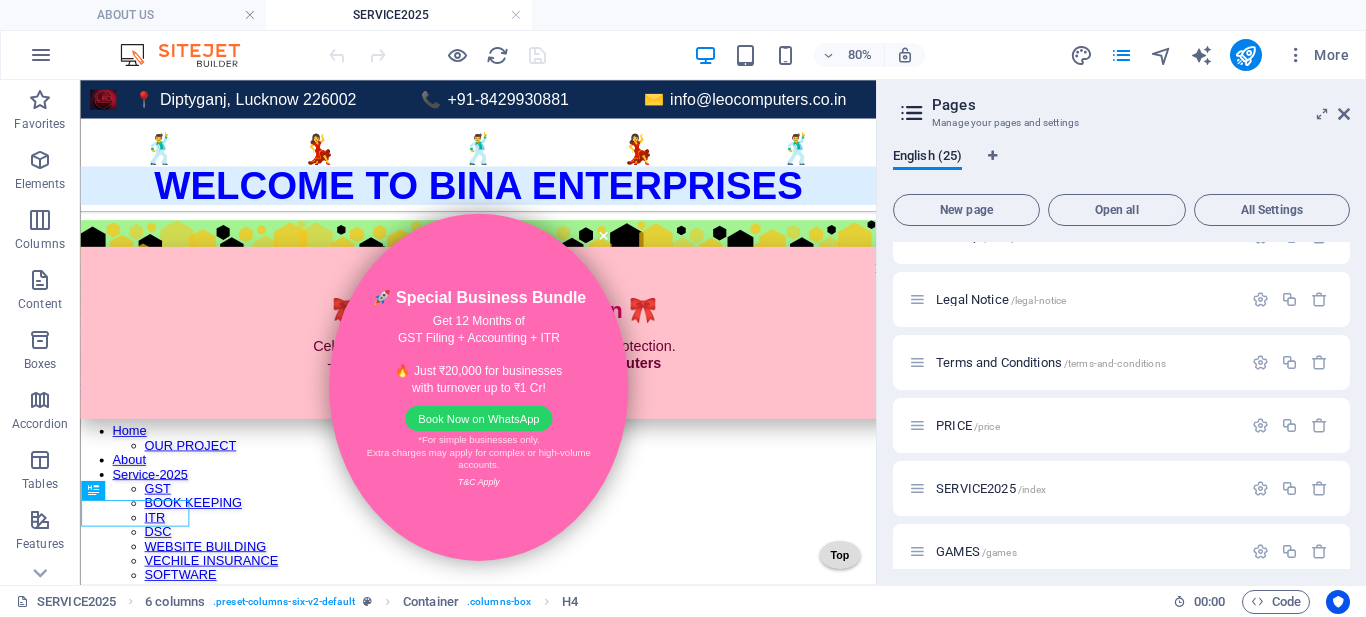 click on "Pages Manage your pages and settings English (25) New page Open all All Settings HOME /home ABOUT US / SERVICES /services HELP YOU SELF /help-you-self VECHILE INSURANCE /vechile-insurance SELF ONLINE FORM FILLING  /self-online-form-filling ACCOUNTING SOFTWARE /accounting-software BUSINESS DOC FORMAT /business-doc-format our project /our-project FORM FILLING -LINK- GOV -AND PRIVATE /form-filling-link-gov-and-private Resume /resume GOVERNMENT JOBS AND OTHER FORMS /government-jobs-and-other-forms Website Building /website-building image change /image-change GST SERVICE /gst-service ITR /itr BOOKKEEING SERVICE @ ACCOUNTING /bookkeeing-service-accounting DSC /dsc Privacy /privacy Legal Notice /legal-notice Terms and Conditions /terms-and-conditions PRICE /price SERVICE2025 /index GAMES /games FORMATION OF ENTITY /formation-of-entity" at bounding box center (1121, 332) 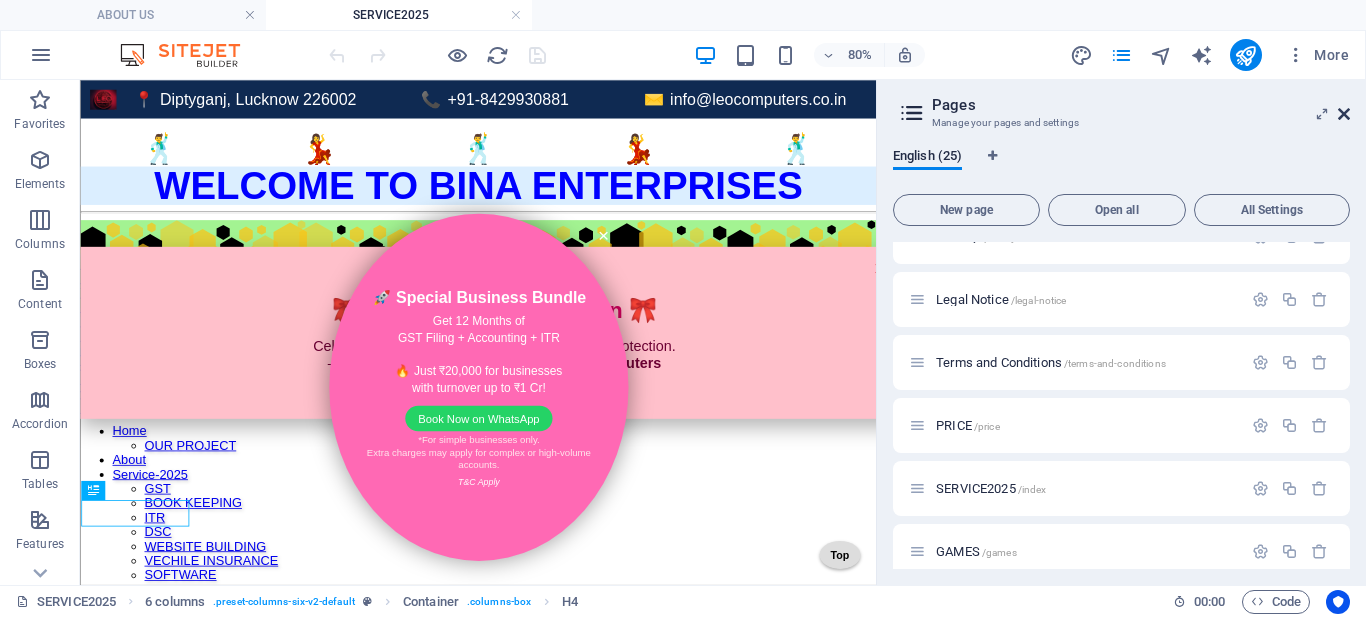 click at bounding box center (1344, 114) 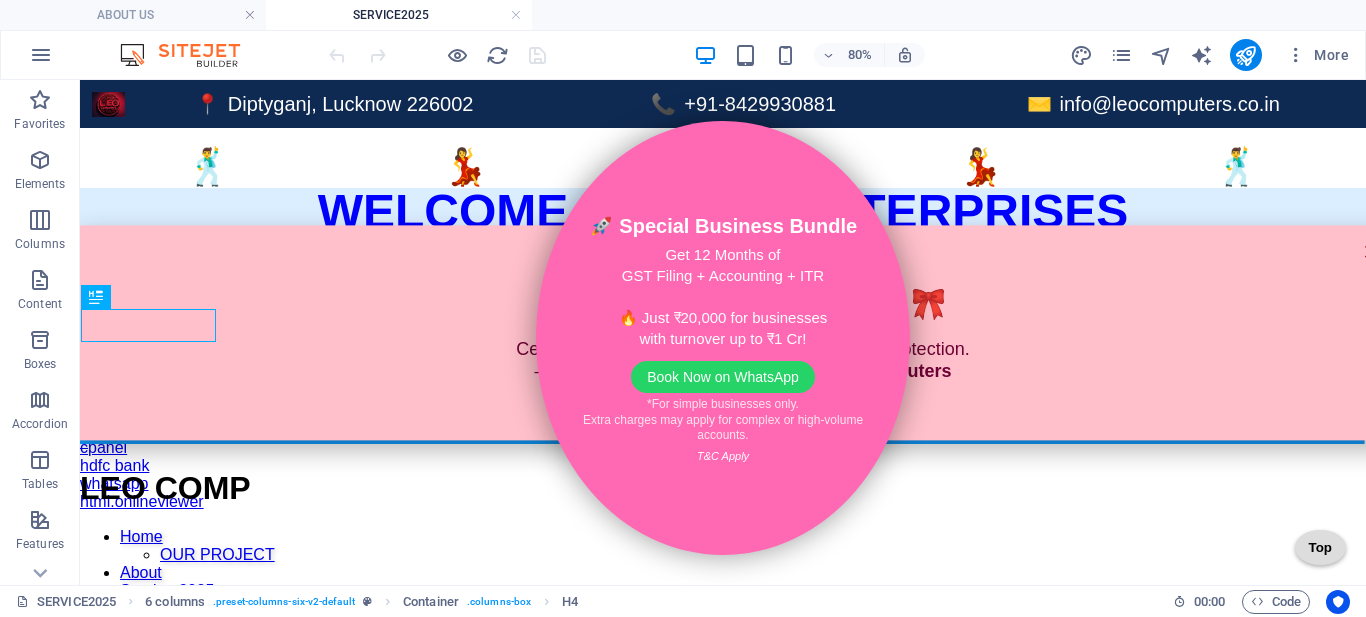 scroll, scrollTop: 296, scrollLeft: 0, axis: vertical 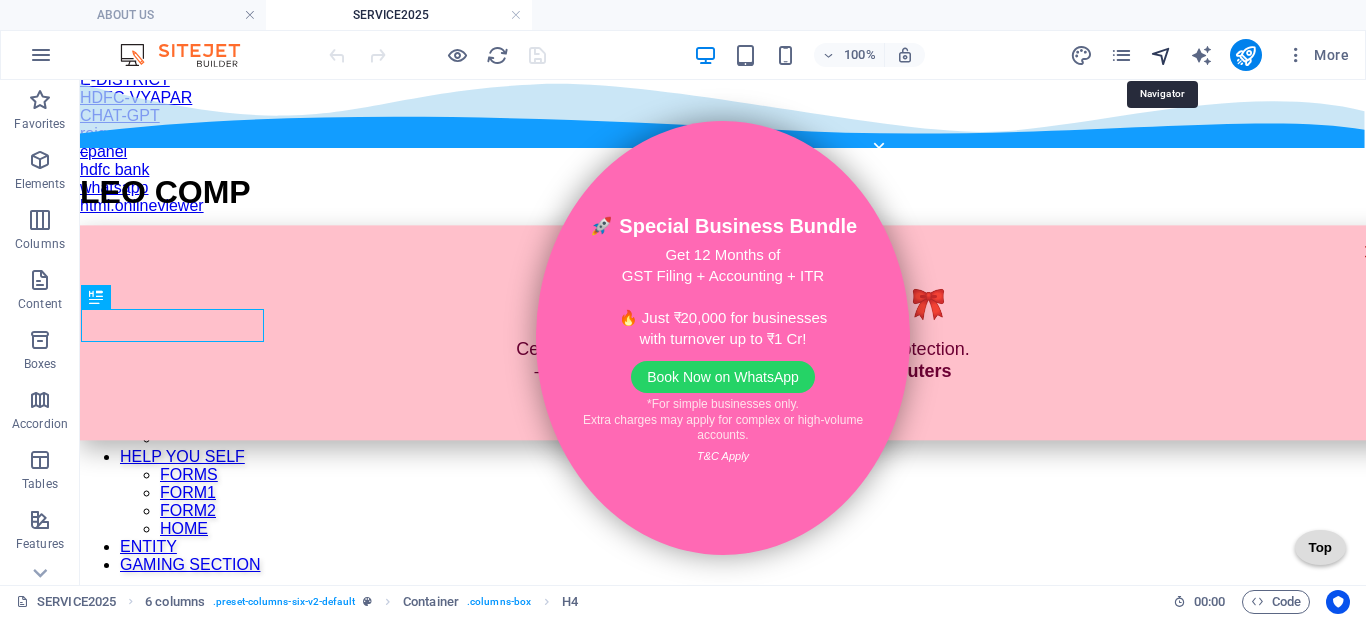 click at bounding box center [1161, 55] 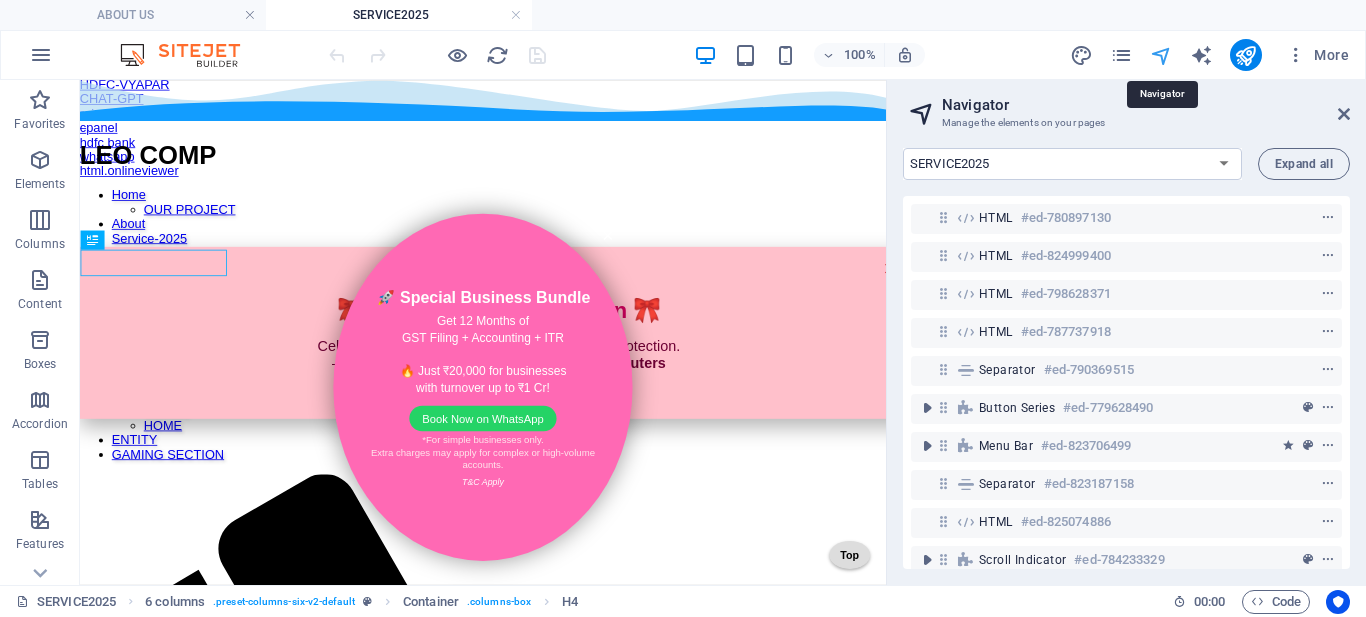 scroll, scrollTop: 313, scrollLeft: 0, axis: vertical 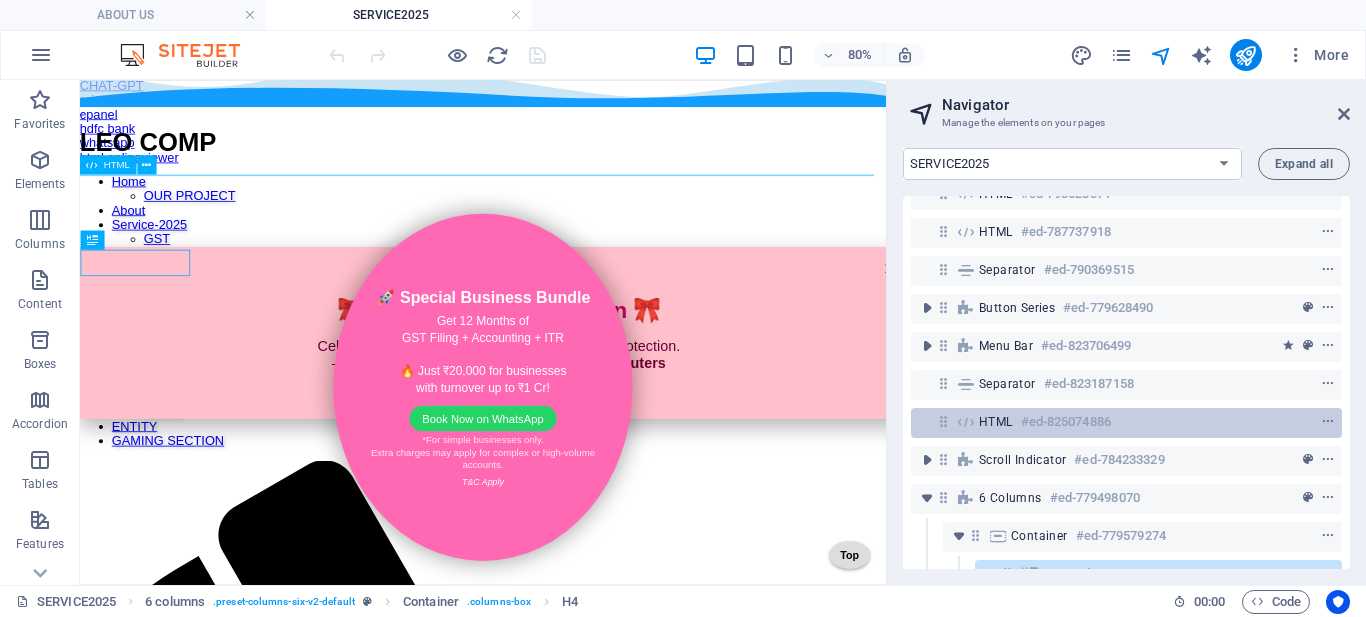click on "#ed-825074886" at bounding box center [1066, 422] 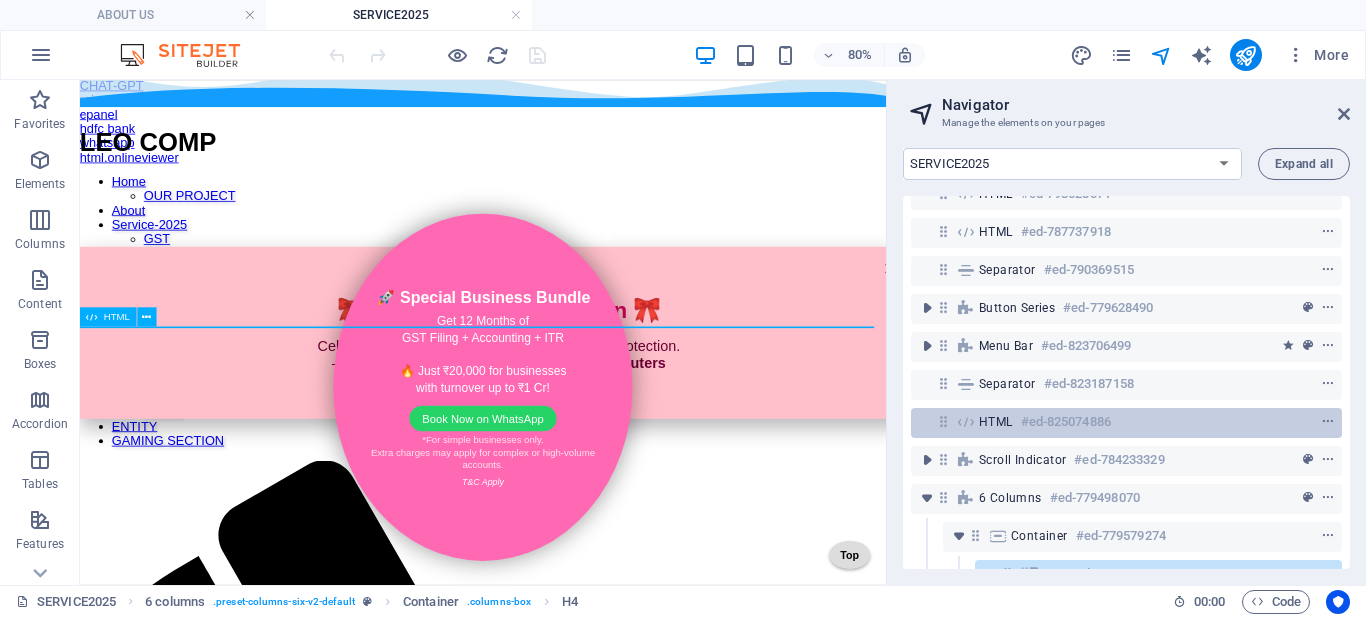 scroll, scrollTop: 123, scrollLeft: 0, axis: vertical 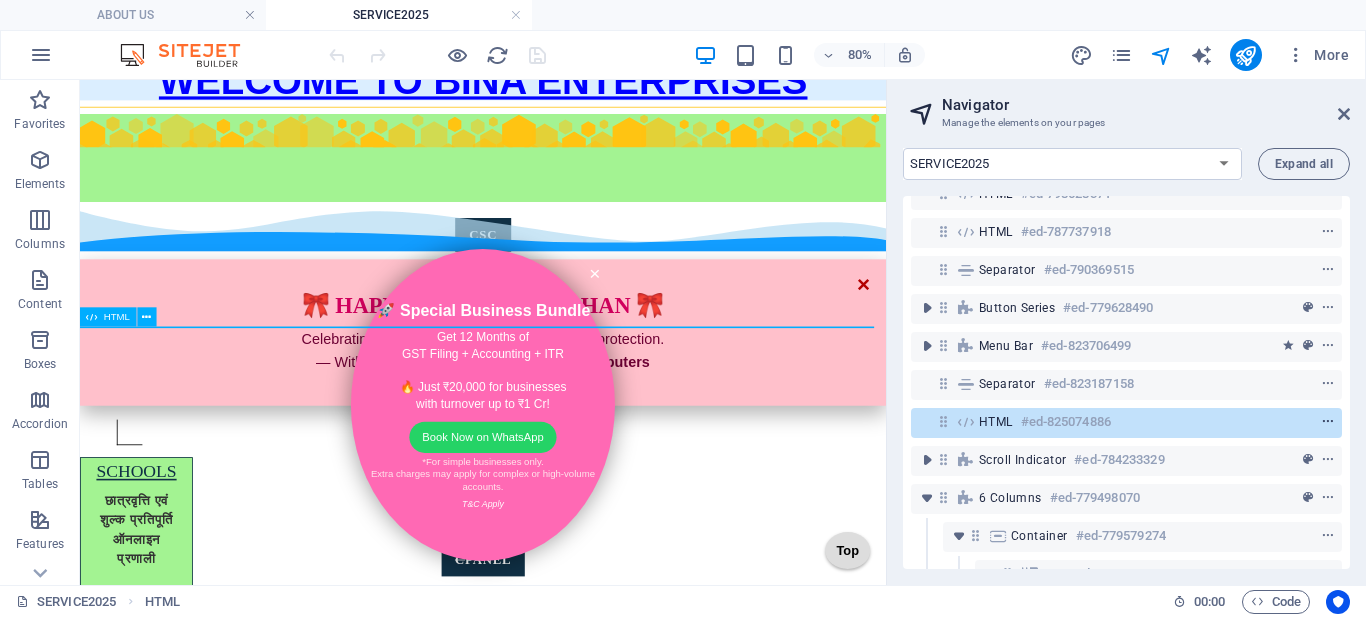 click at bounding box center (1328, 422) 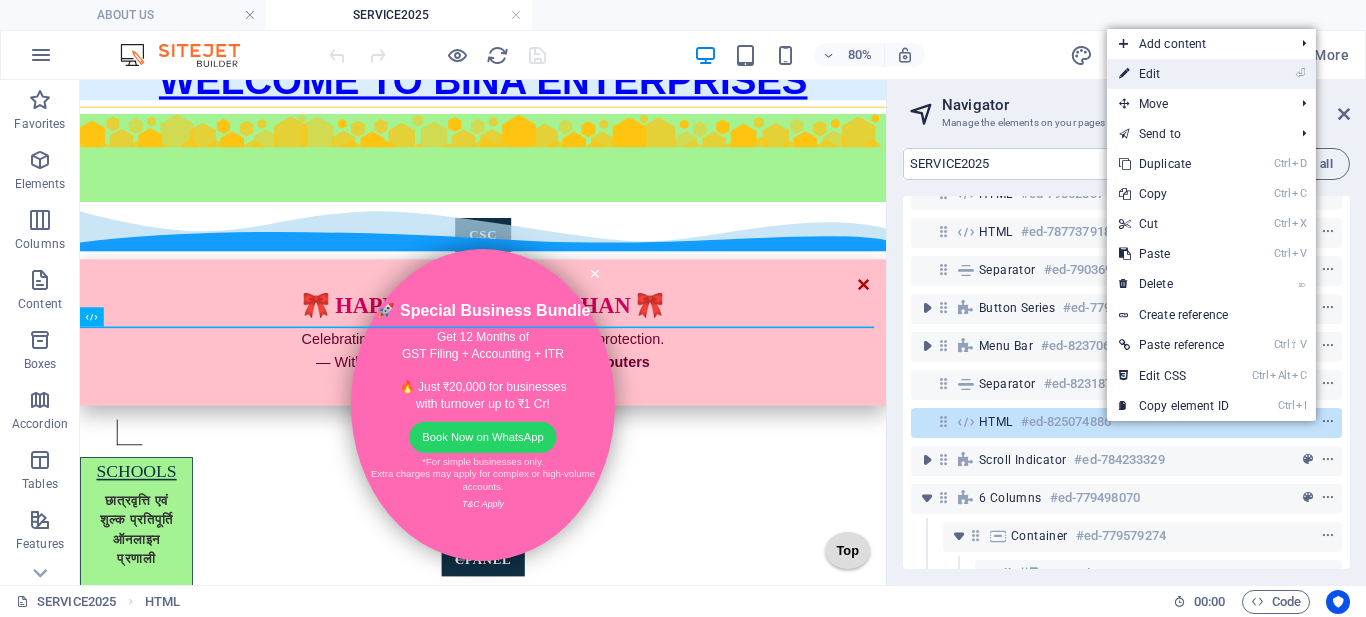 click on "⏎  Edit" at bounding box center [1174, 74] 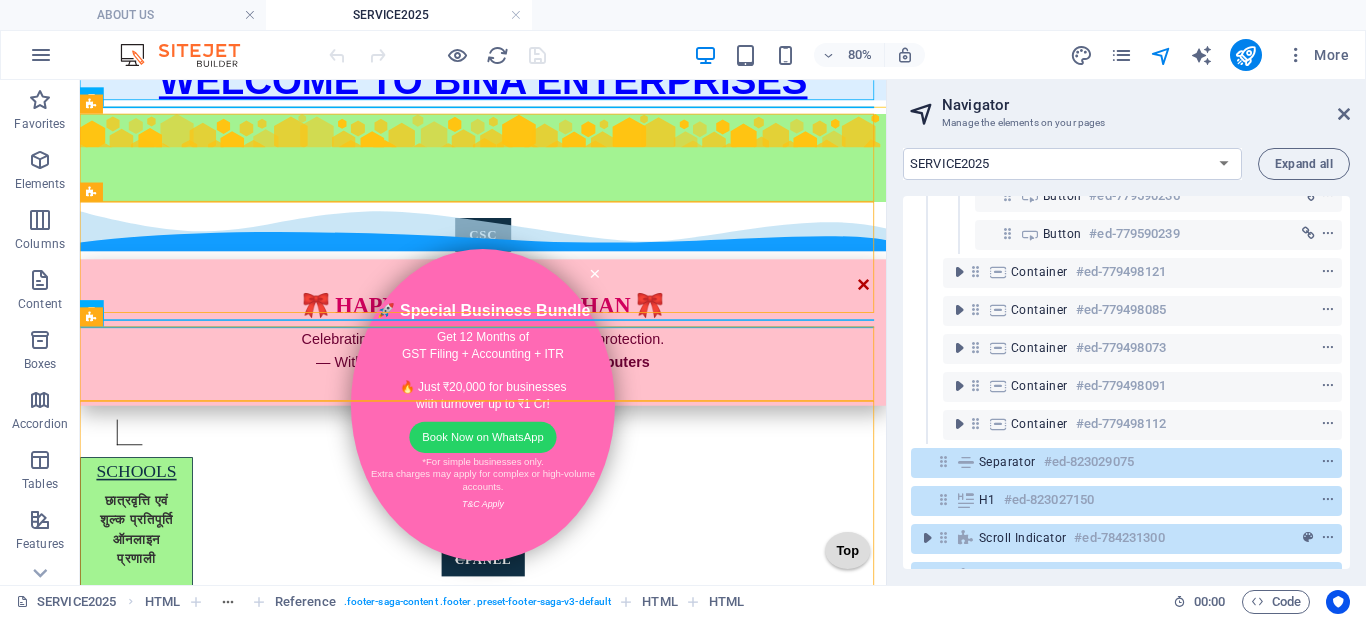 scroll, scrollTop: 714, scrollLeft: 0, axis: vertical 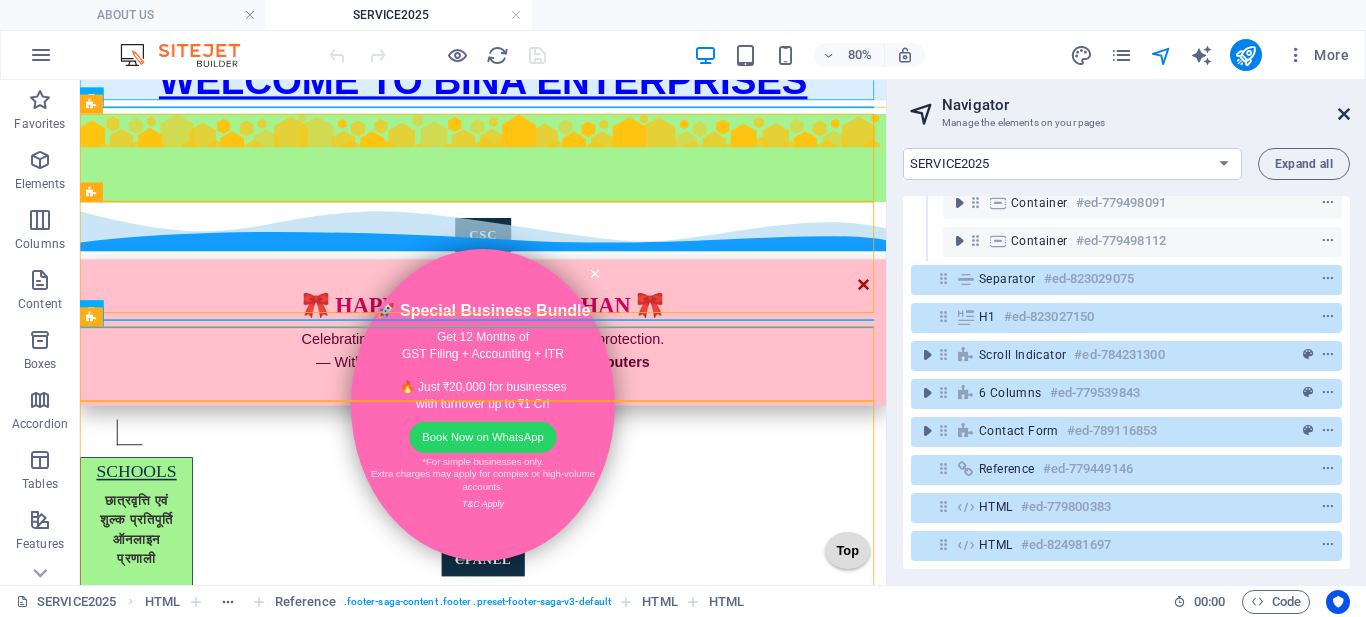 click at bounding box center [1344, 114] 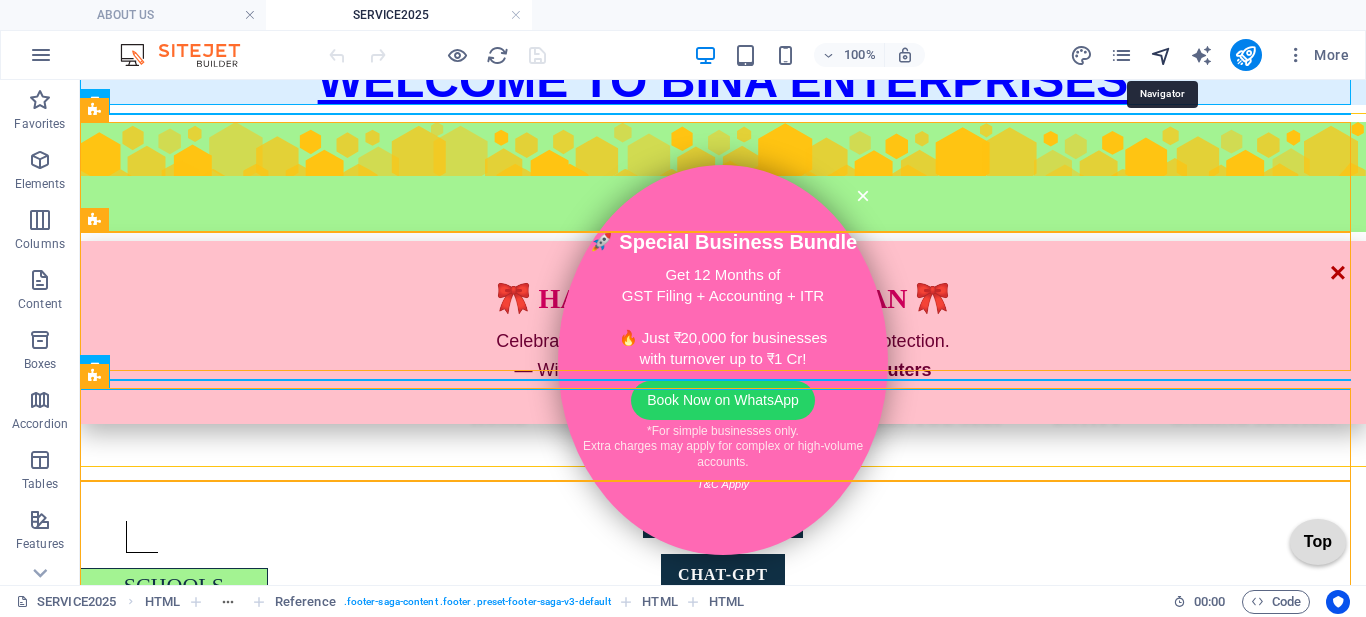 click at bounding box center [1161, 55] 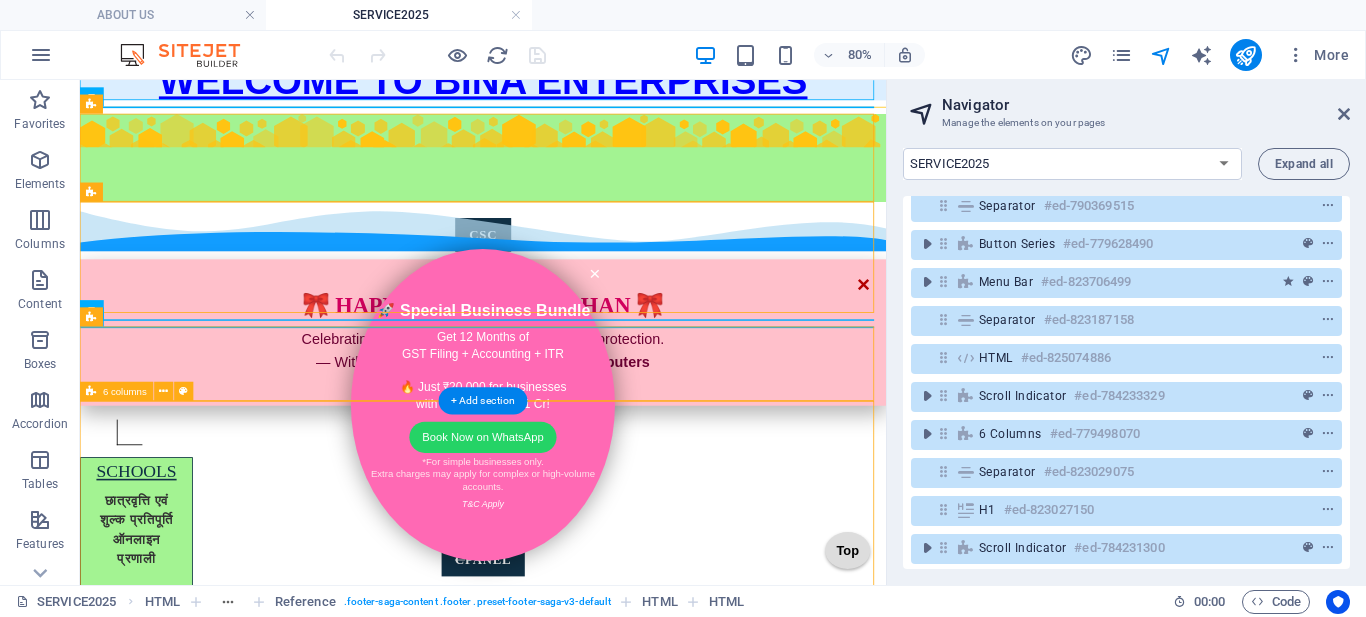 scroll, scrollTop: 372, scrollLeft: 0, axis: vertical 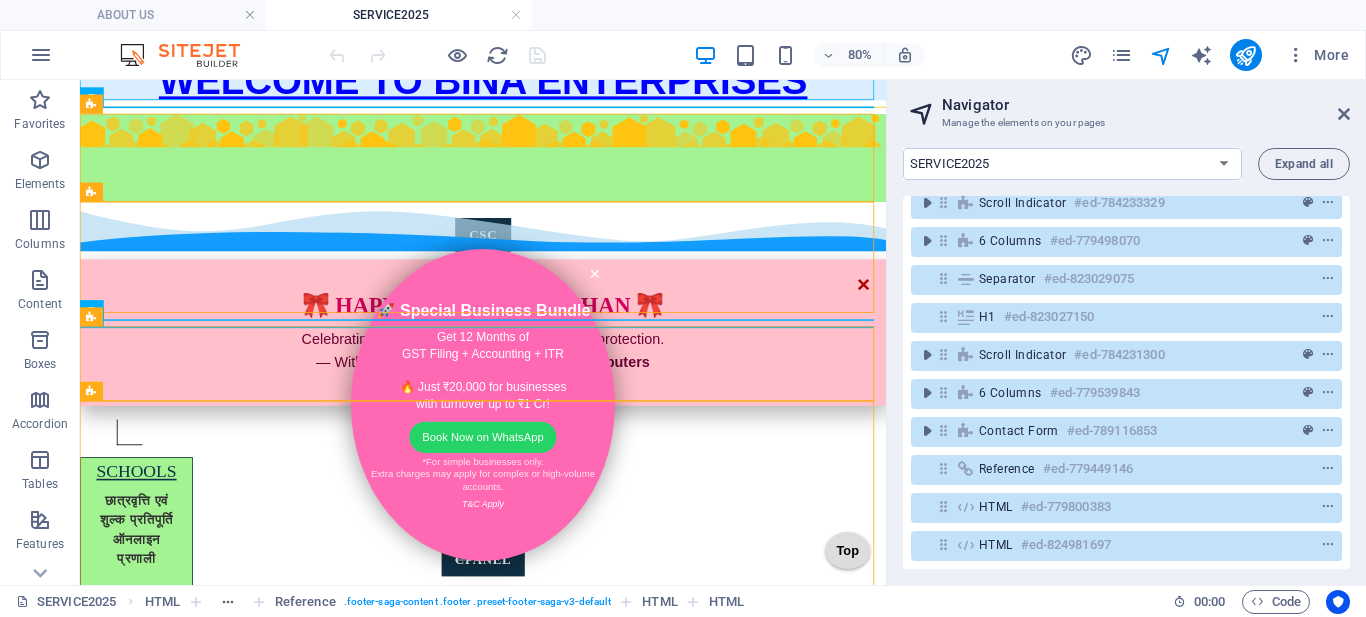 click on "6 columns #ed-779539843" at bounding box center [1110, 393] 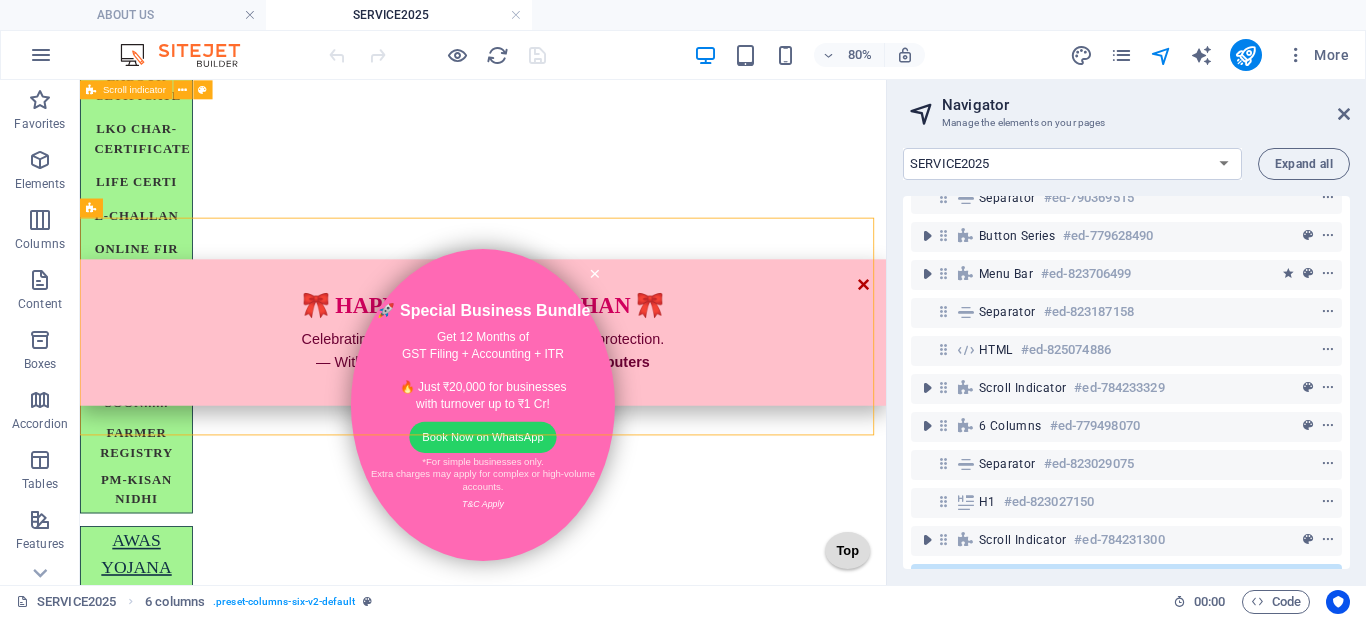 scroll, scrollTop: 0, scrollLeft: 0, axis: both 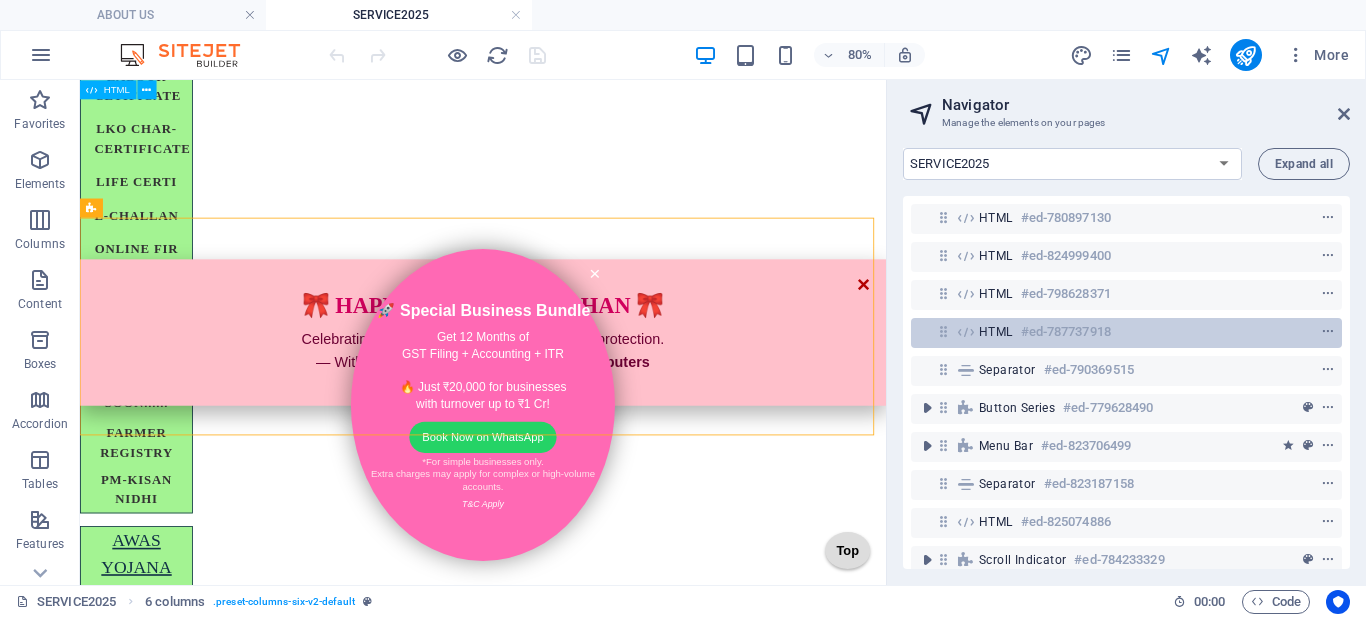 click on "#ed-787737918" at bounding box center (1066, 332) 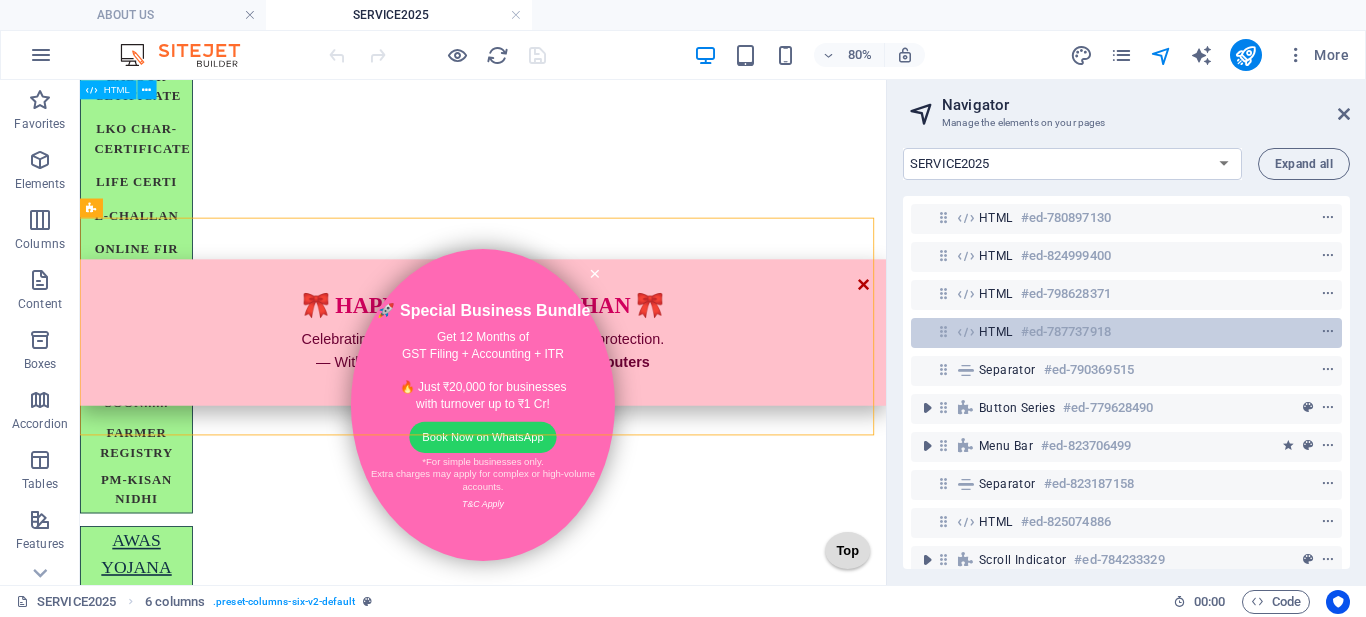 scroll, scrollTop: 0, scrollLeft: 0, axis: both 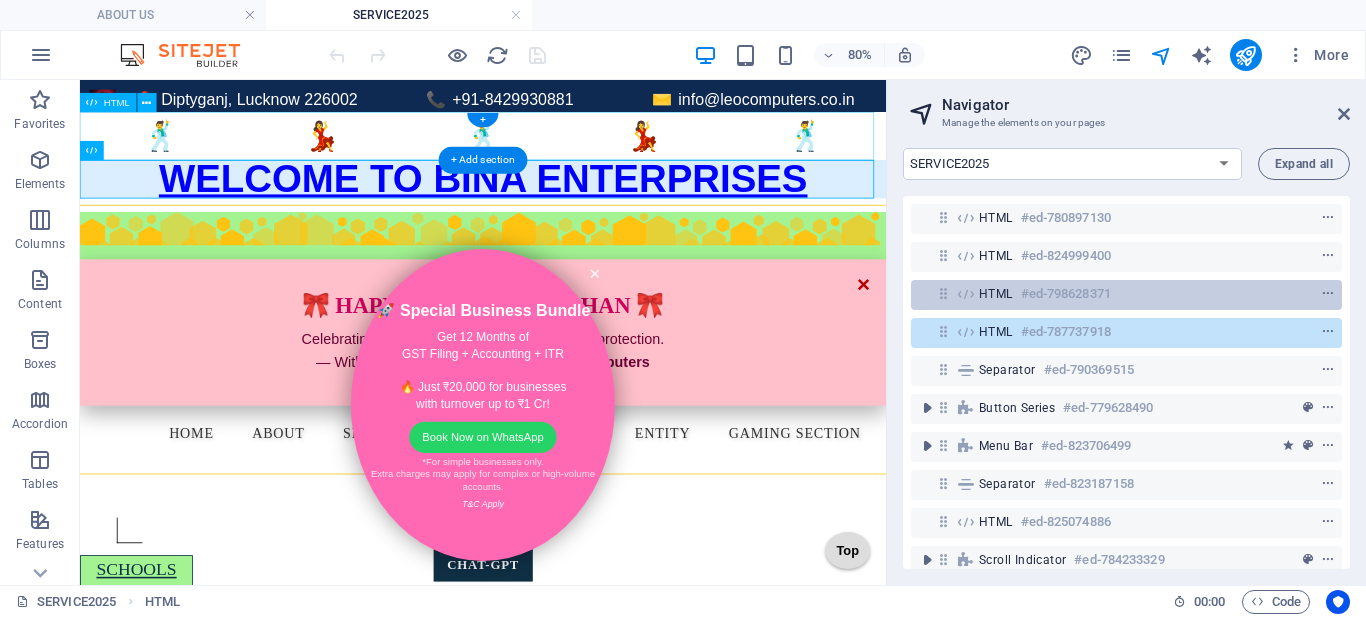 click on "#ed-798628371" at bounding box center [1066, 294] 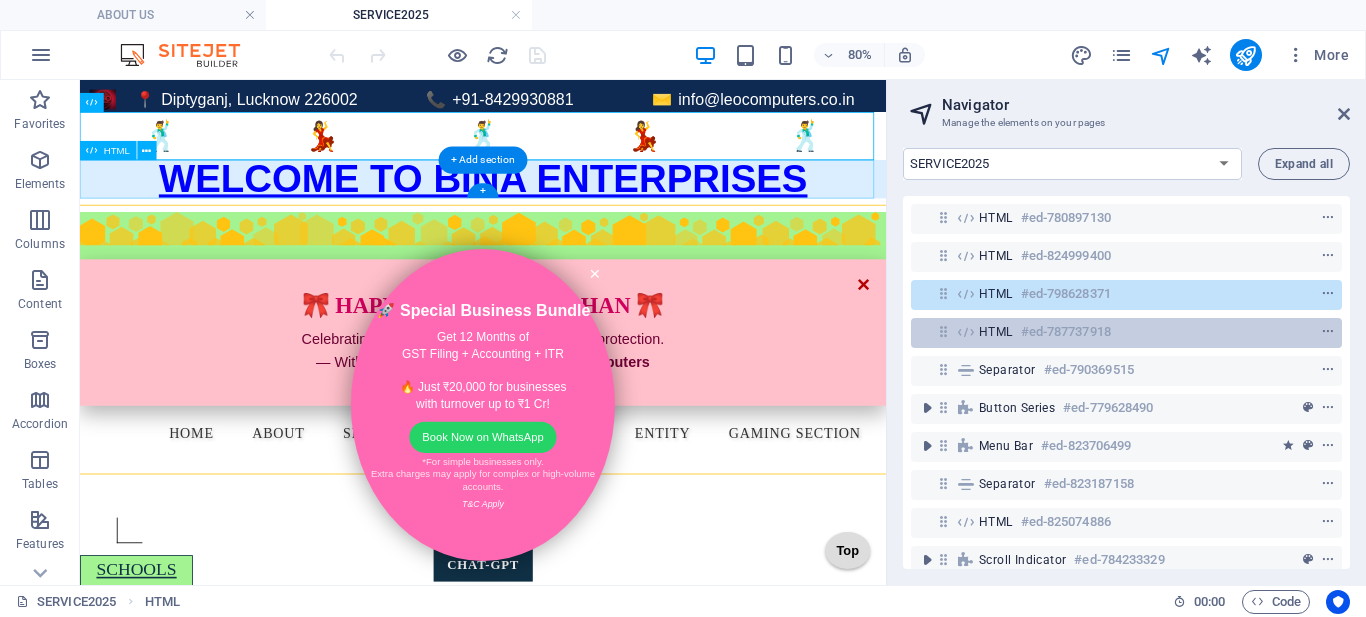 click on "#ed-787737918" at bounding box center (1066, 332) 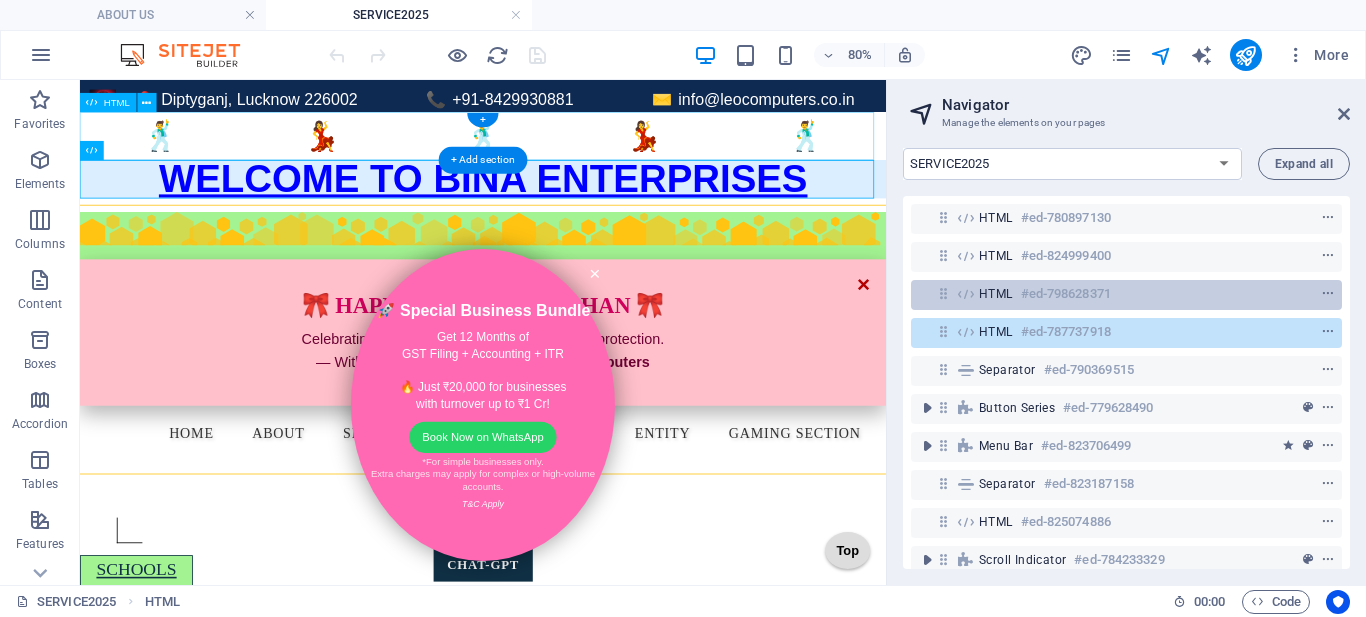 click on "#ed-798628371" at bounding box center [1066, 294] 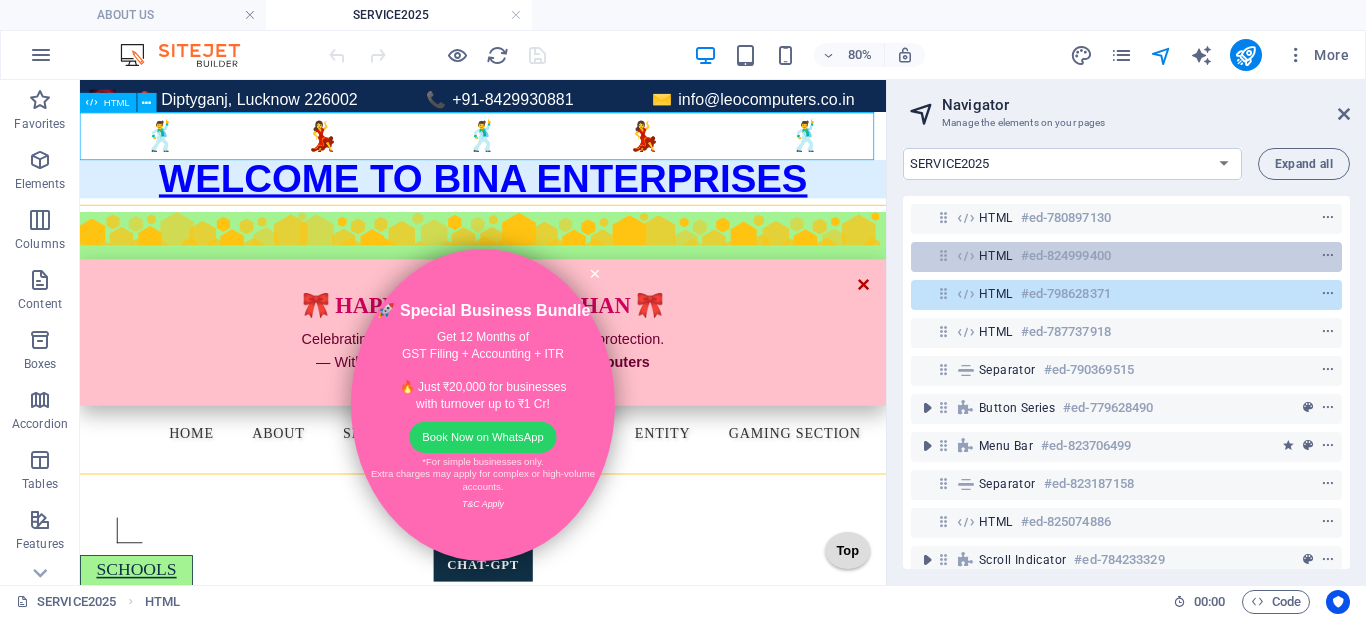 click on "#ed-824999400" at bounding box center [1066, 256] 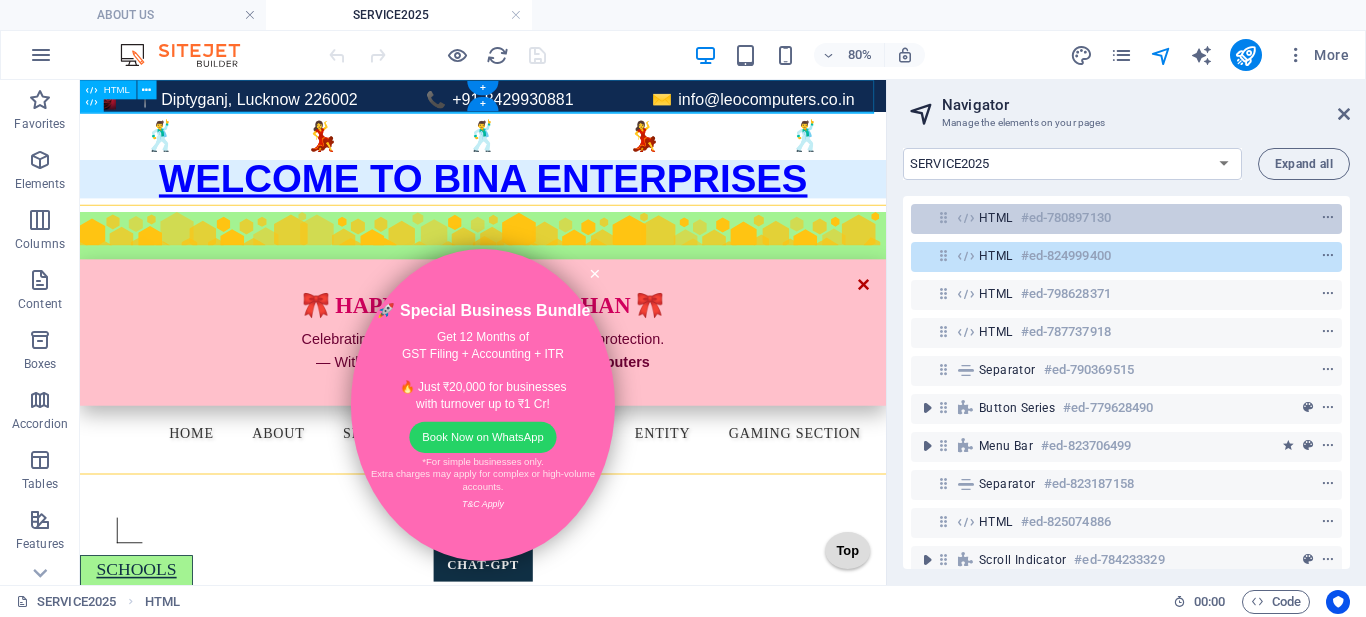 click on "#ed-780897130" at bounding box center [1066, 218] 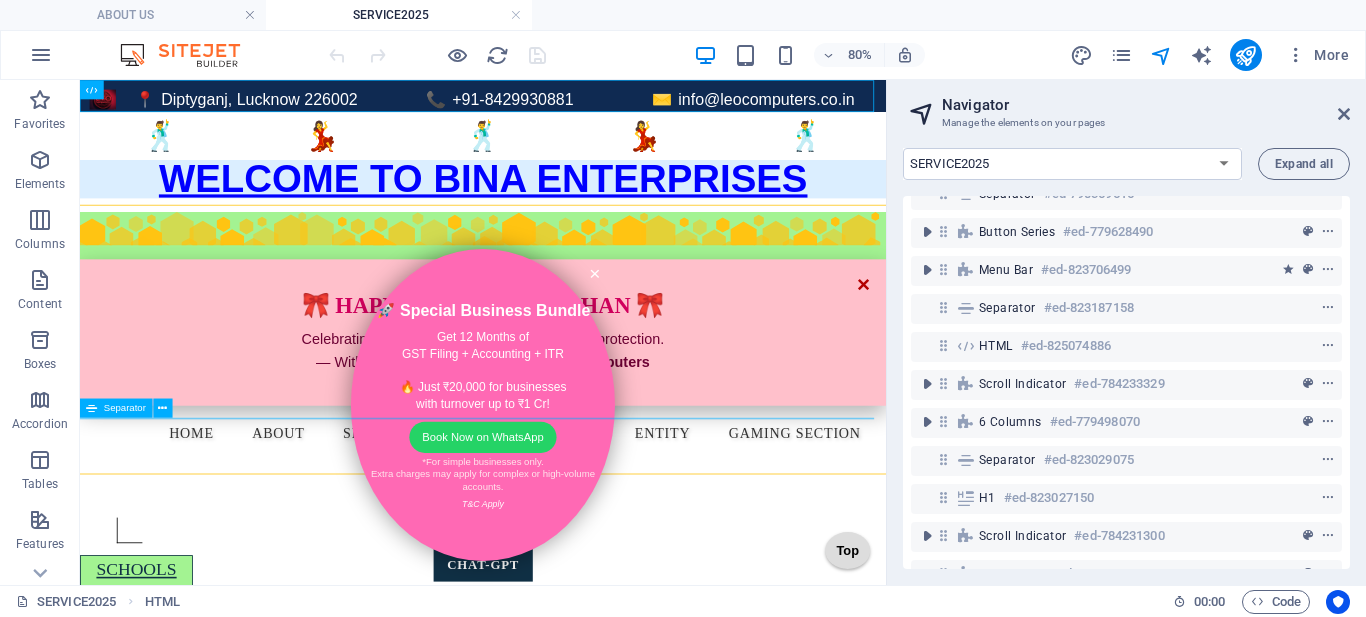 scroll, scrollTop: 200, scrollLeft: 0, axis: vertical 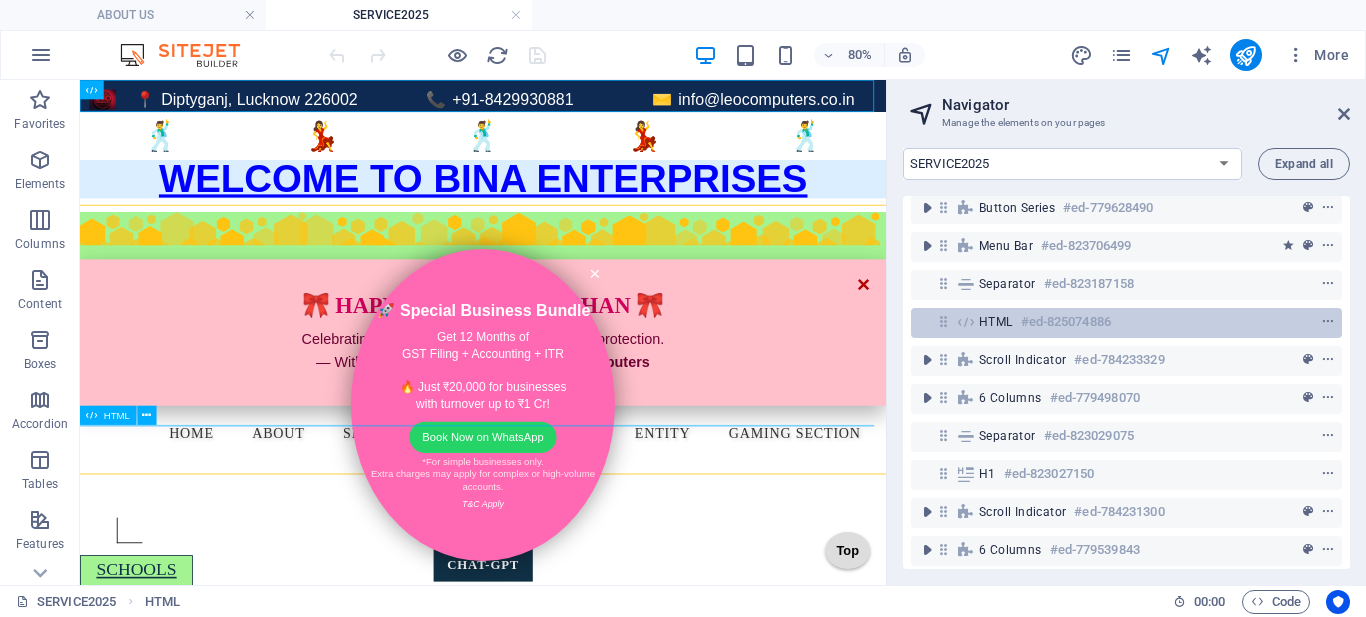 click on "HTML #ed-825074886" at bounding box center [1126, 323] 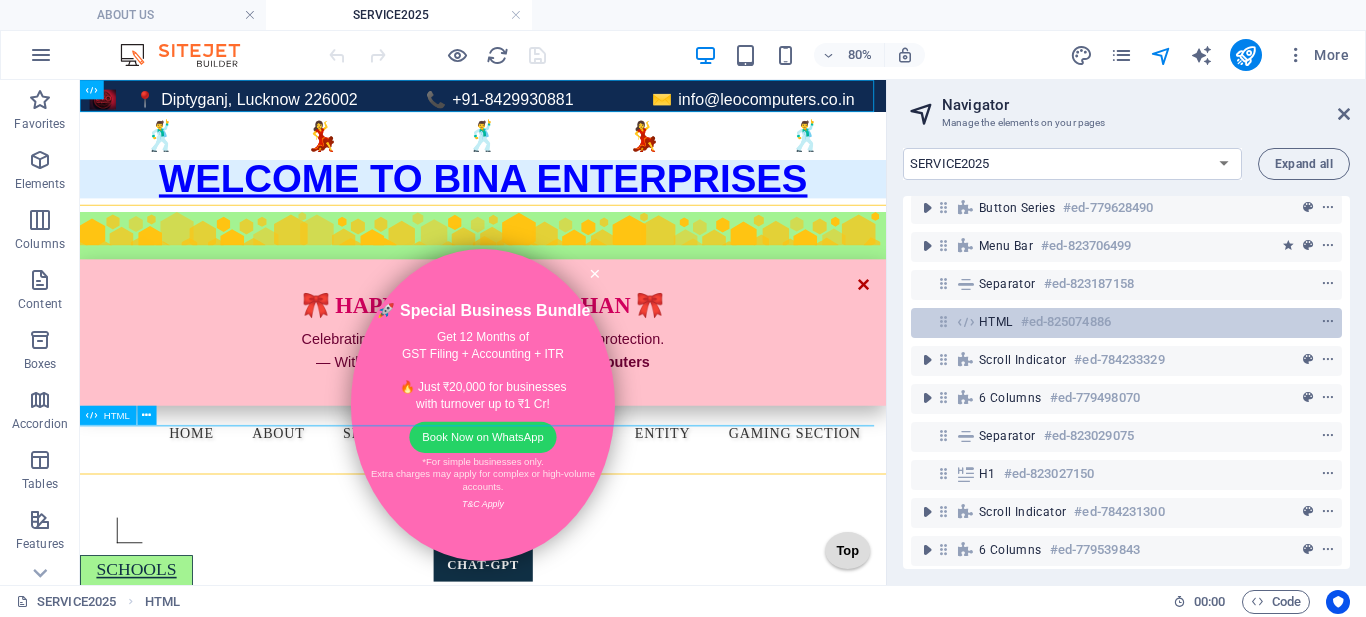 scroll, scrollTop: 123, scrollLeft: 0, axis: vertical 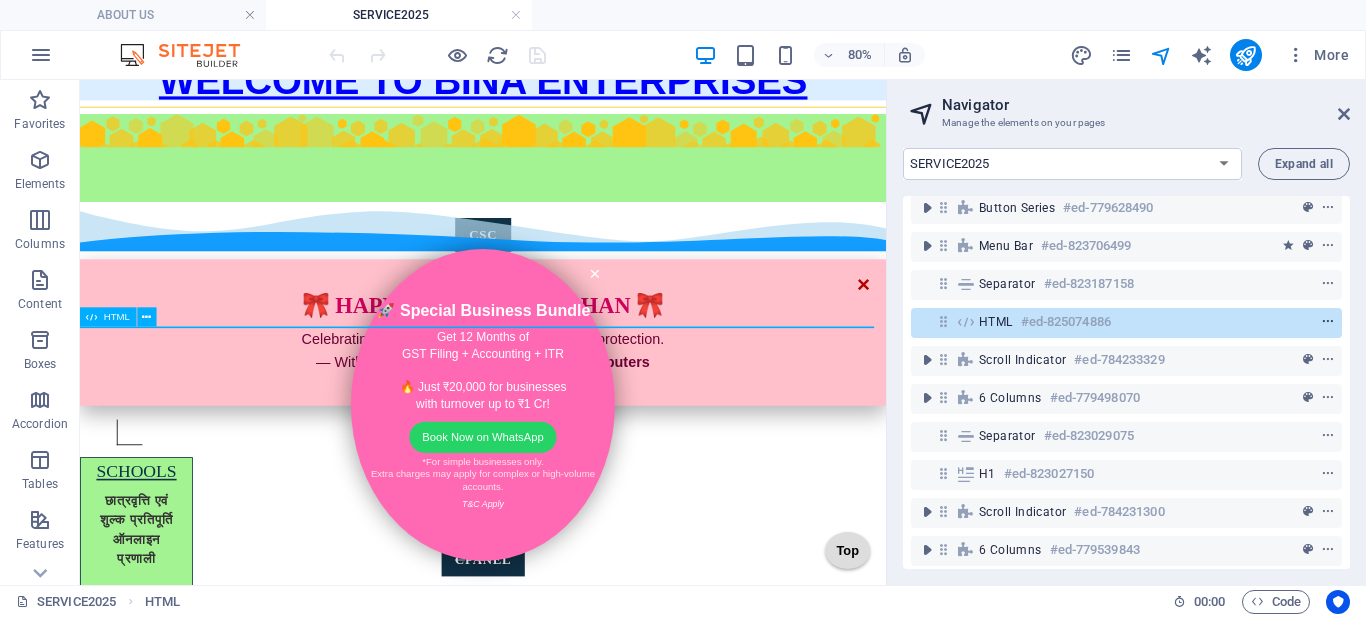 click at bounding box center [1328, 322] 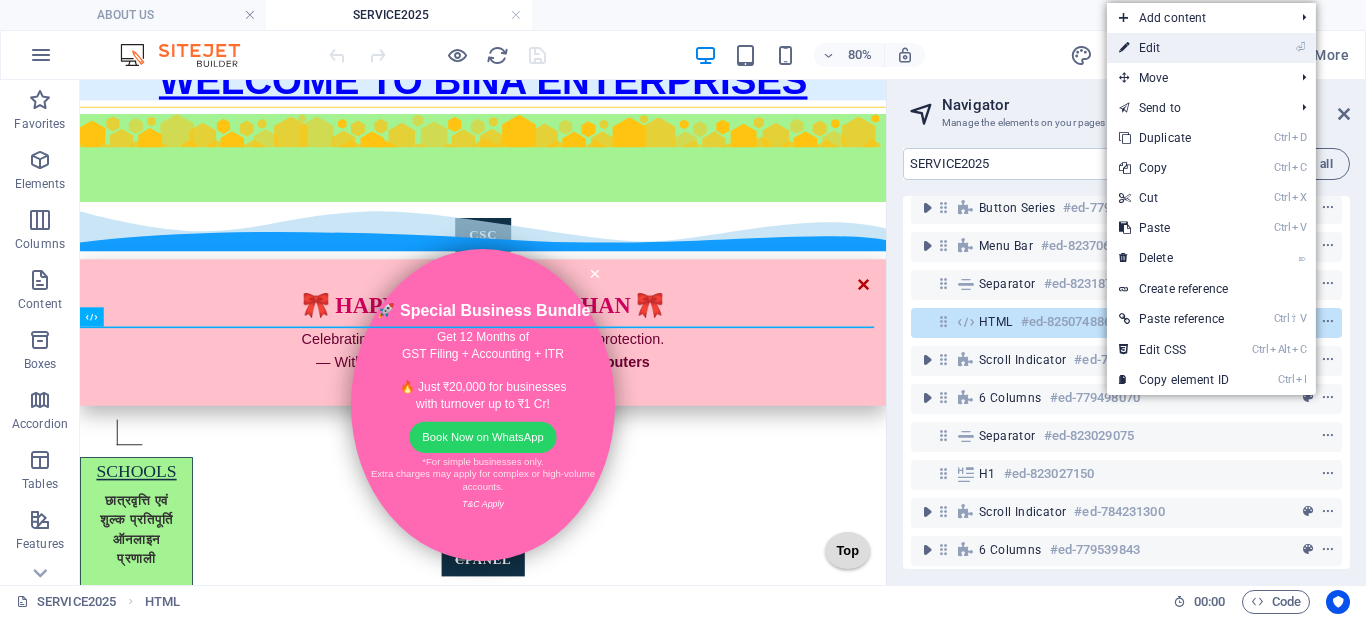 click on "⏎  Edit" at bounding box center [1174, 48] 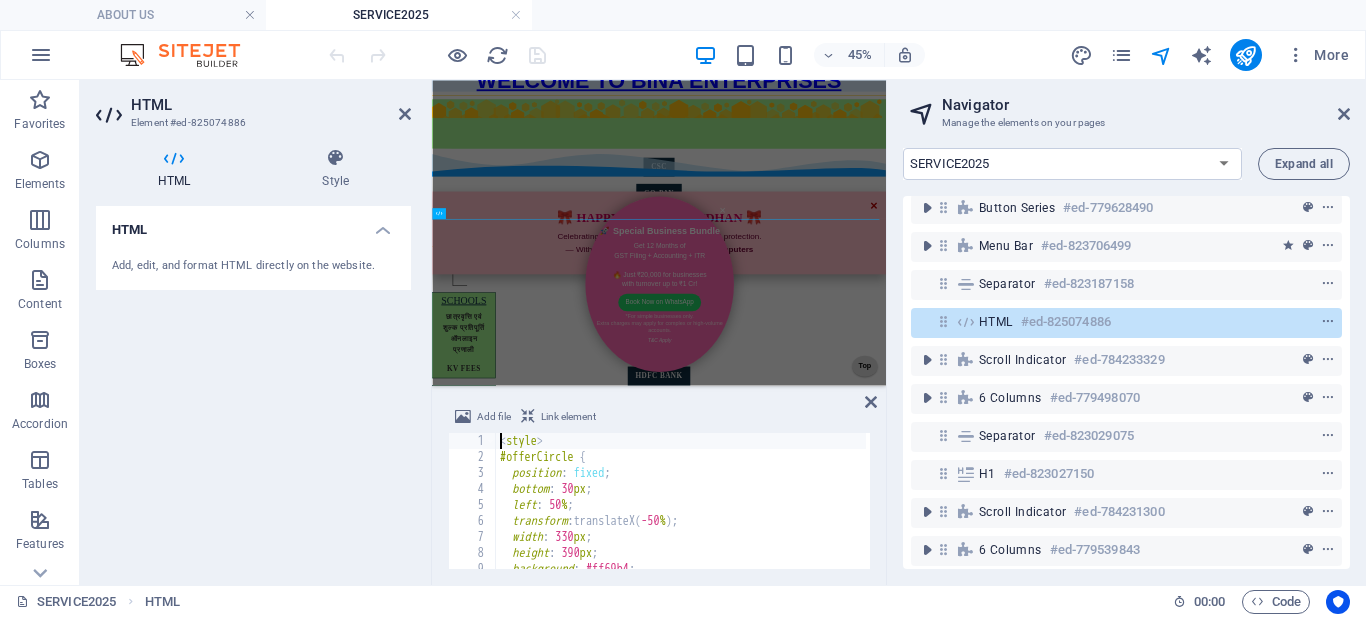 type on "position: fixed;" 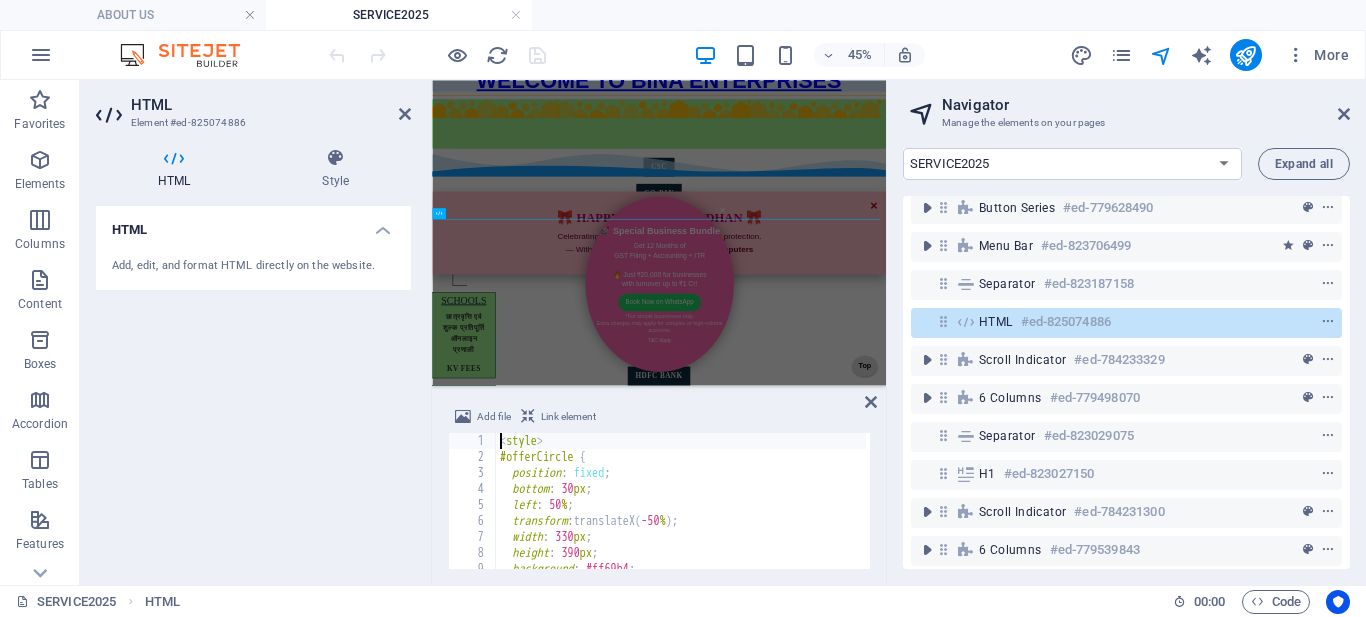 click on "< style > #offerCircle   {    position :   fixed ;    bottom :   30 px ;    left :   50 % ;    transform :  translateX( -50 % ) ;    width :   330 px ;    height :   390 px ;    background :   #ff69b4 ;    color :   white ;" at bounding box center (1043, 515) 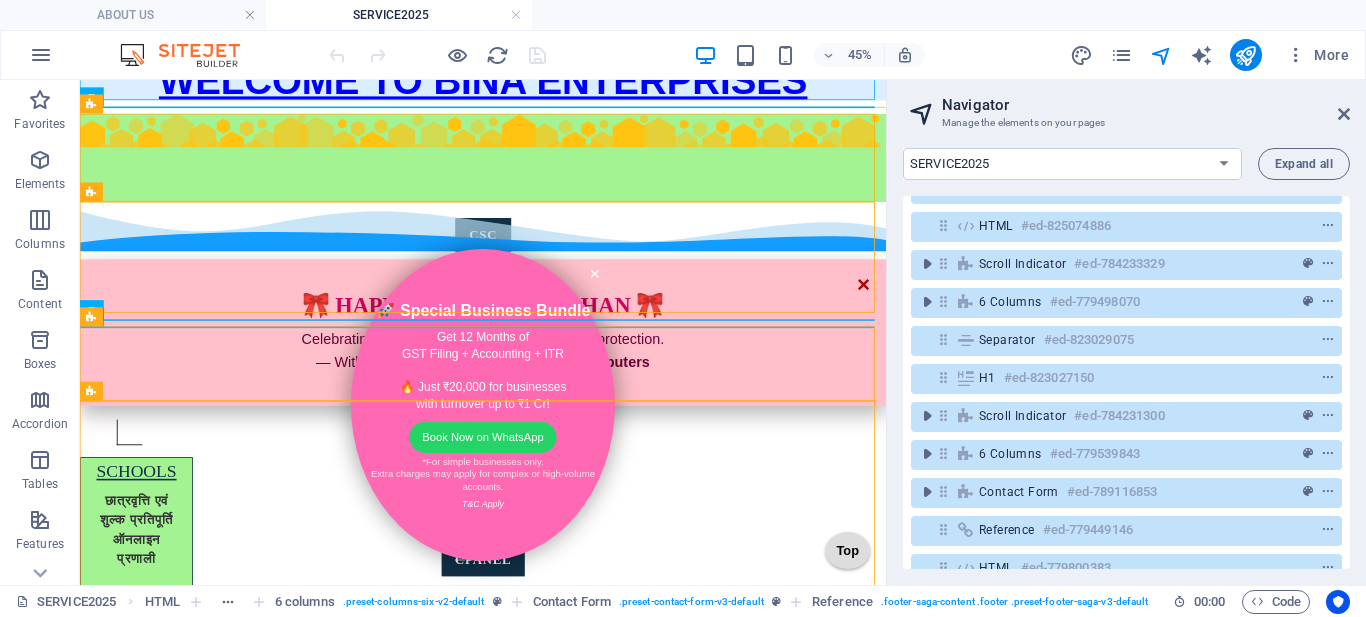 scroll, scrollTop: 372, scrollLeft: 0, axis: vertical 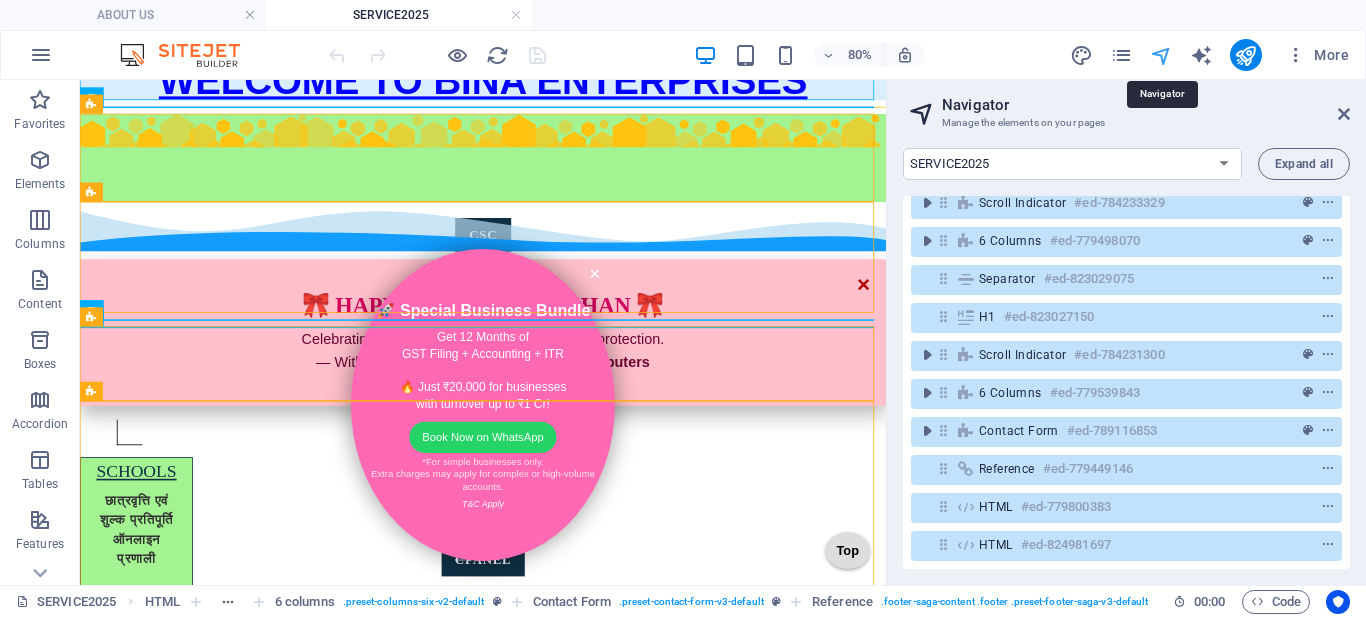 click at bounding box center (1161, 55) 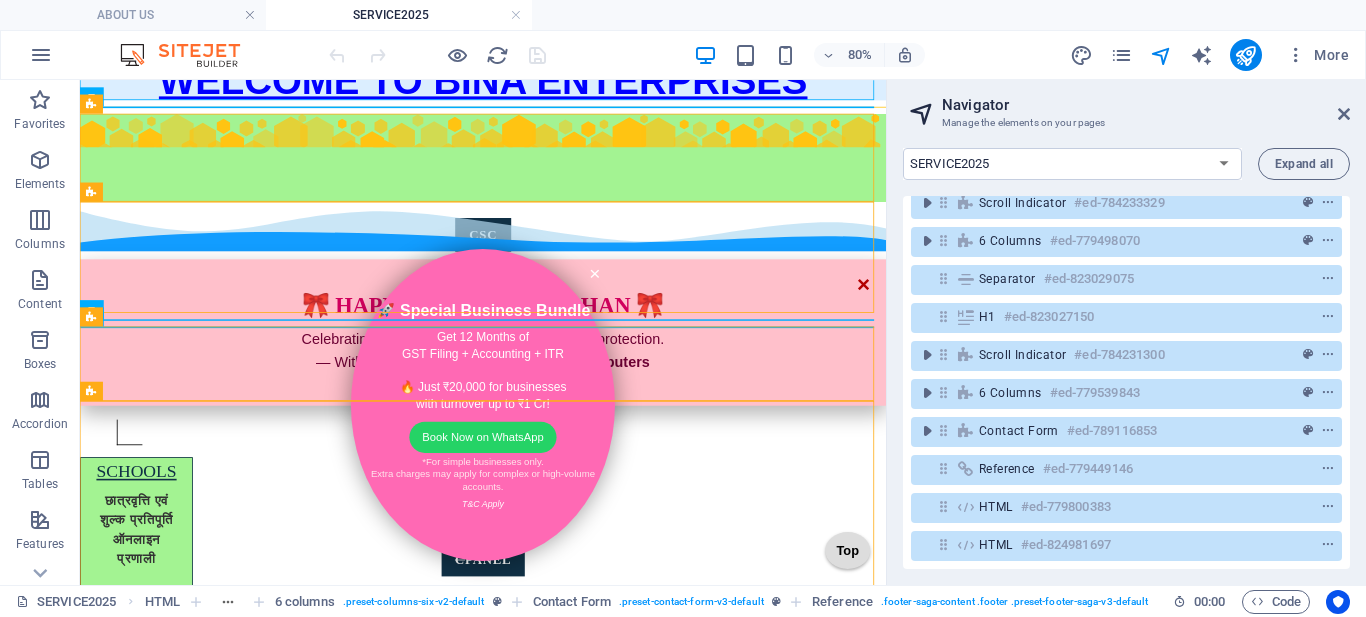 type 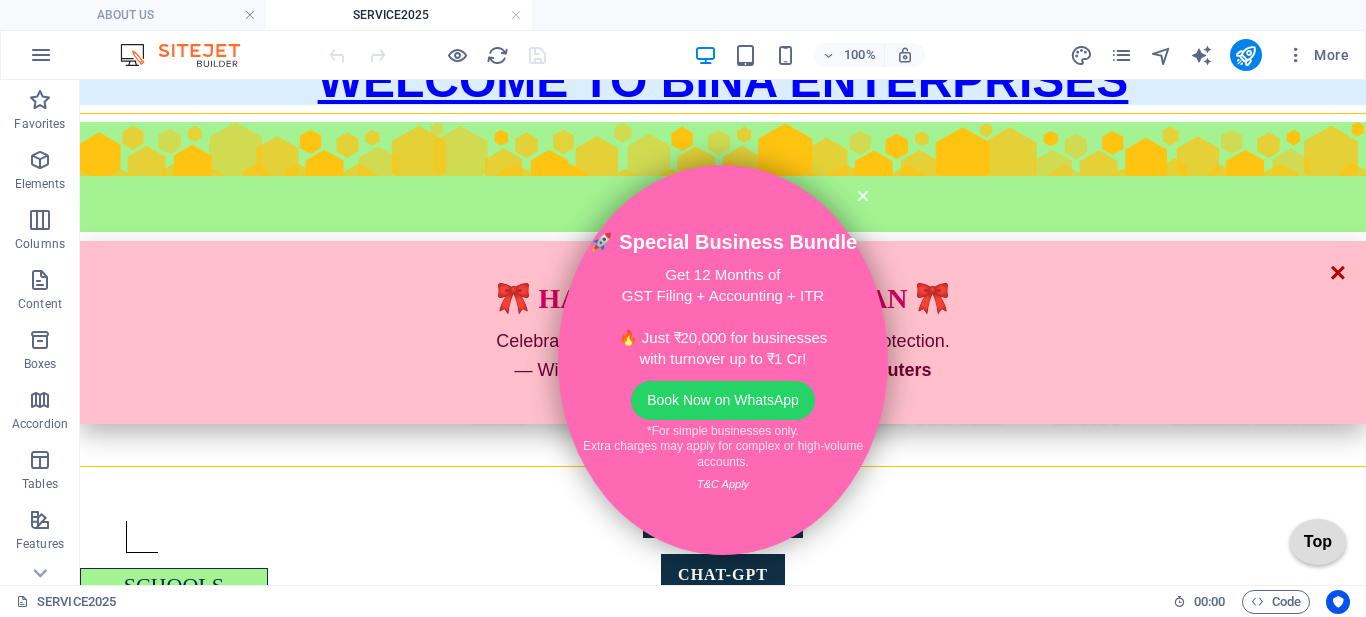 click on "Full Width Top Bar
📍
[STREET_NAME], [CITY] [POSTAL_CODE]
📞
[PHONE]
✉️
[EMAIL]
×
🎀 Happy Raksha Bandhan 🎀
Celebrating the unbreakable bond of love and protection.
— With ❤️ from  [COMPANY_NAME] / [COMPANY_NAME]
🕺
💃
🕺
💃
🕺
WELCOME TO [COMPANY_NAME]
CSC GO-PAY TRAVEL UNION E-DISTRICT HDFC-VYAPAR CHAT-GPT rojgar c panel hdfc bank whatsapp html.onlineviewer LEO COMP Home OUR PROJECT About Service-2025 GST BOOK KEEPING ITR DSC WEBSITE BUILDING VECHILE INSURANCE SOFTWARE HELP YOU SELF FORMS FORM1 FORM2 HOME ENTITY GAMING SECTION Menu
×
🚀 Special Business Bundle
Get 12 Months of
GST Filing + Accounting + ITR
🔥 Just ₹20,000 for businesses
with turnover up to ₹1 Cr!
Book Now on WhatsApp" at bounding box center (723, 2218) 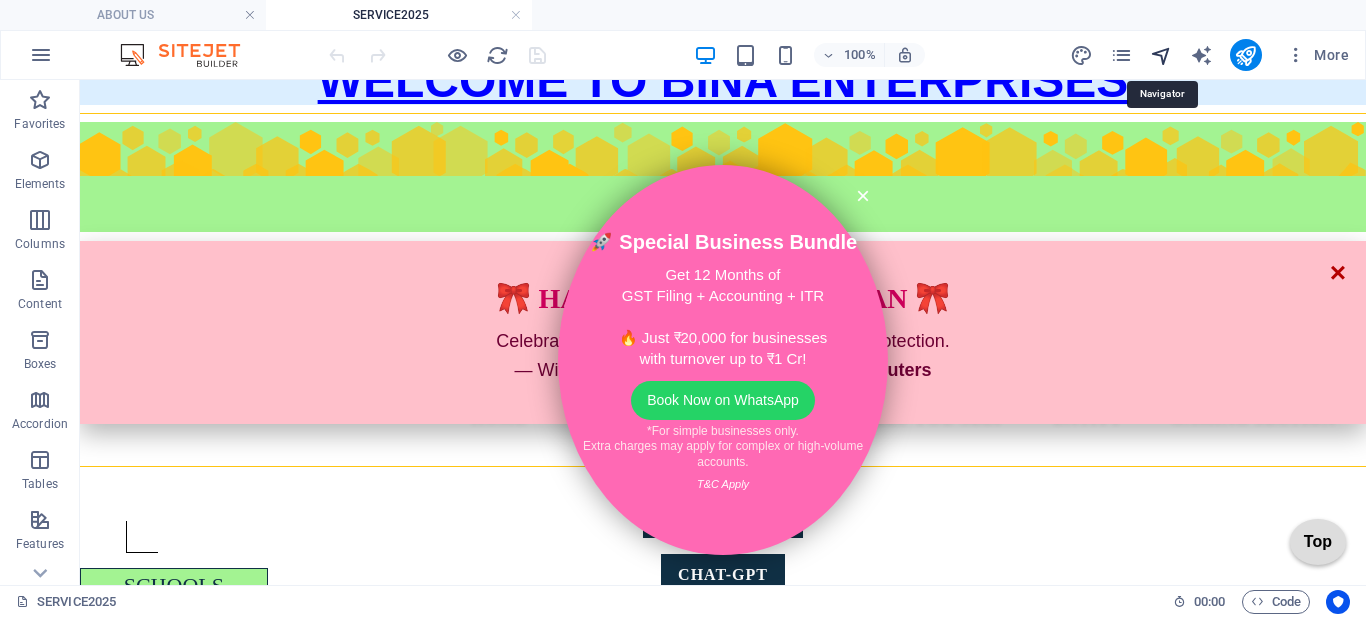 click at bounding box center (1161, 55) 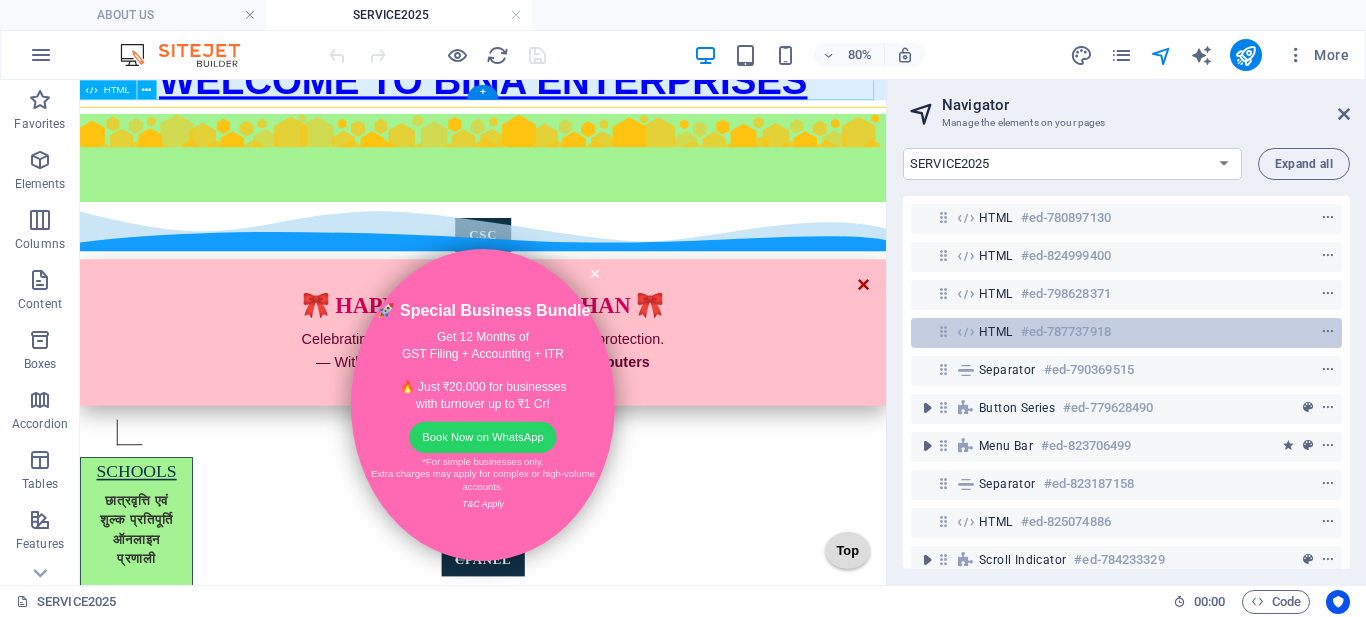 click on "HTML #ed-787737918" at bounding box center (1110, 332) 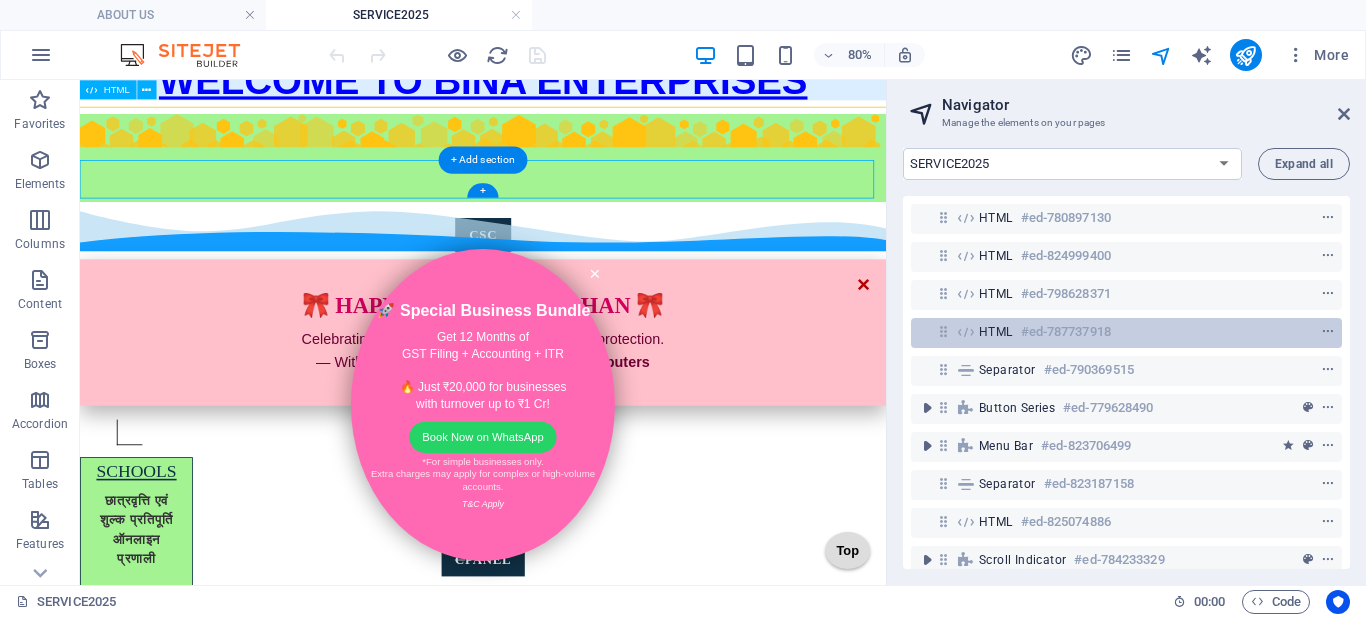 scroll, scrollTop: 0, scrollLeft: 0, axis: both 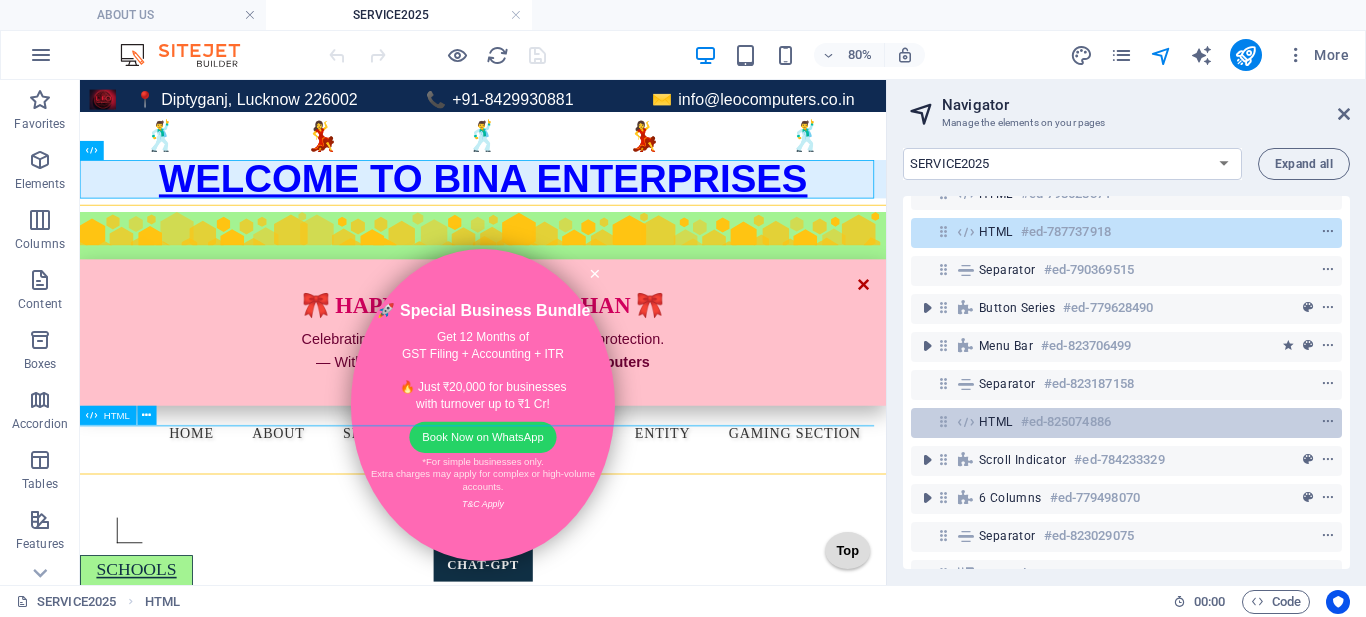 click on "#ed-825074886" at bounding box center [1066, 422] 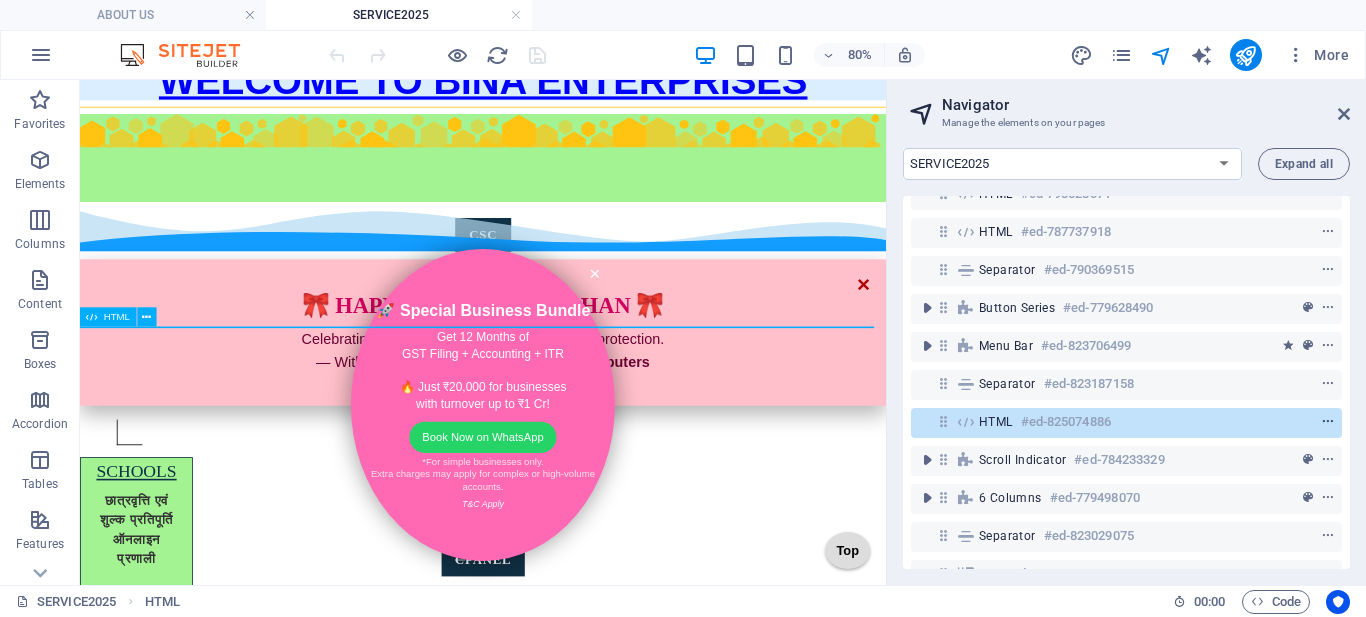 click at bounding box center (1328, 422) 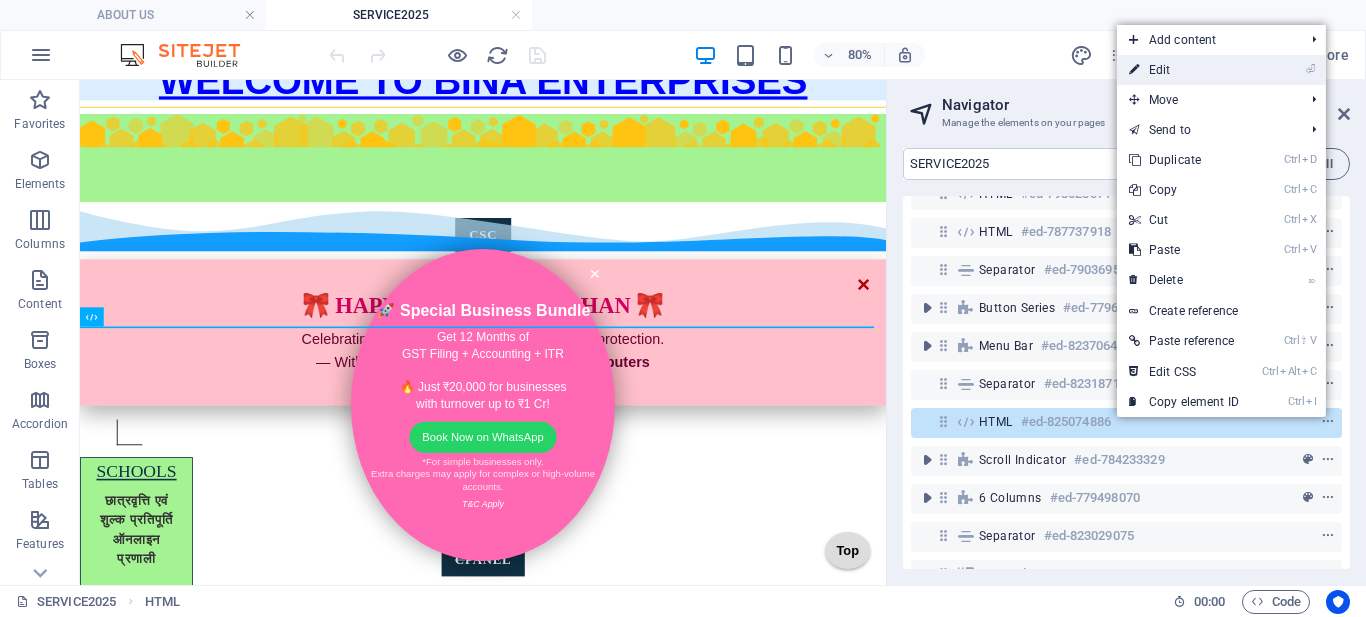 click on "⏎  Edit" at bounding box center [1184, 70] 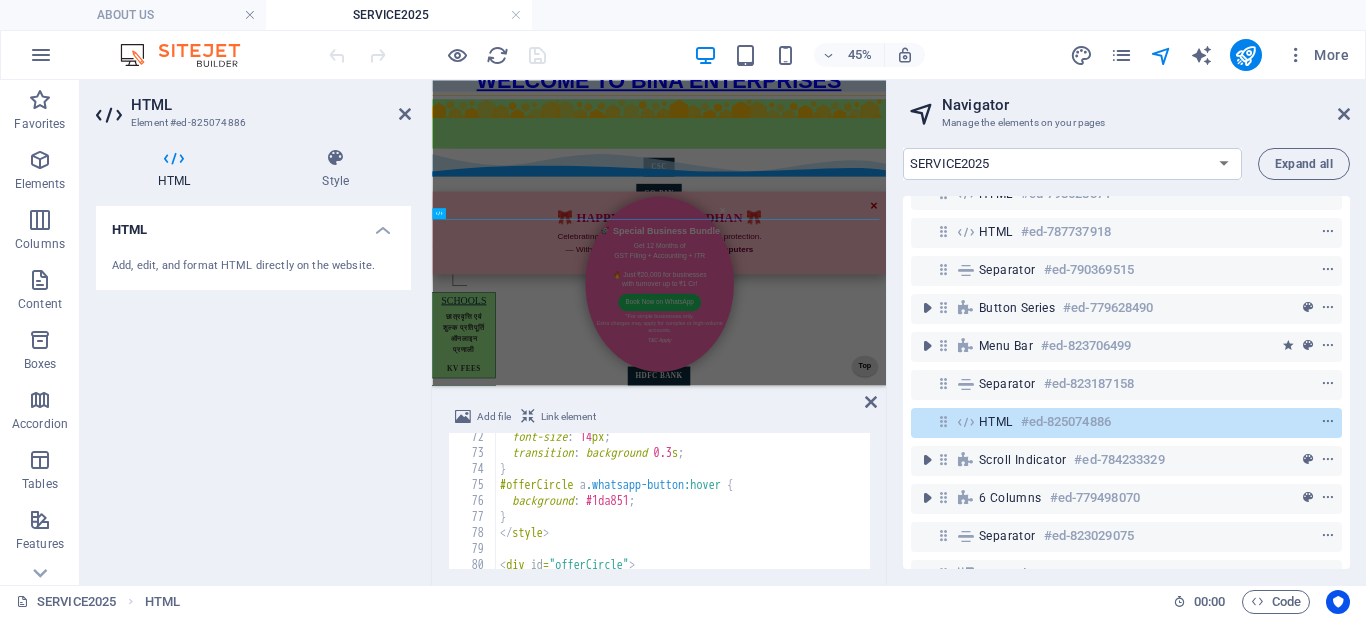 scroll, scrollTop: 1260, scrollLeft: 0, axis: vertical 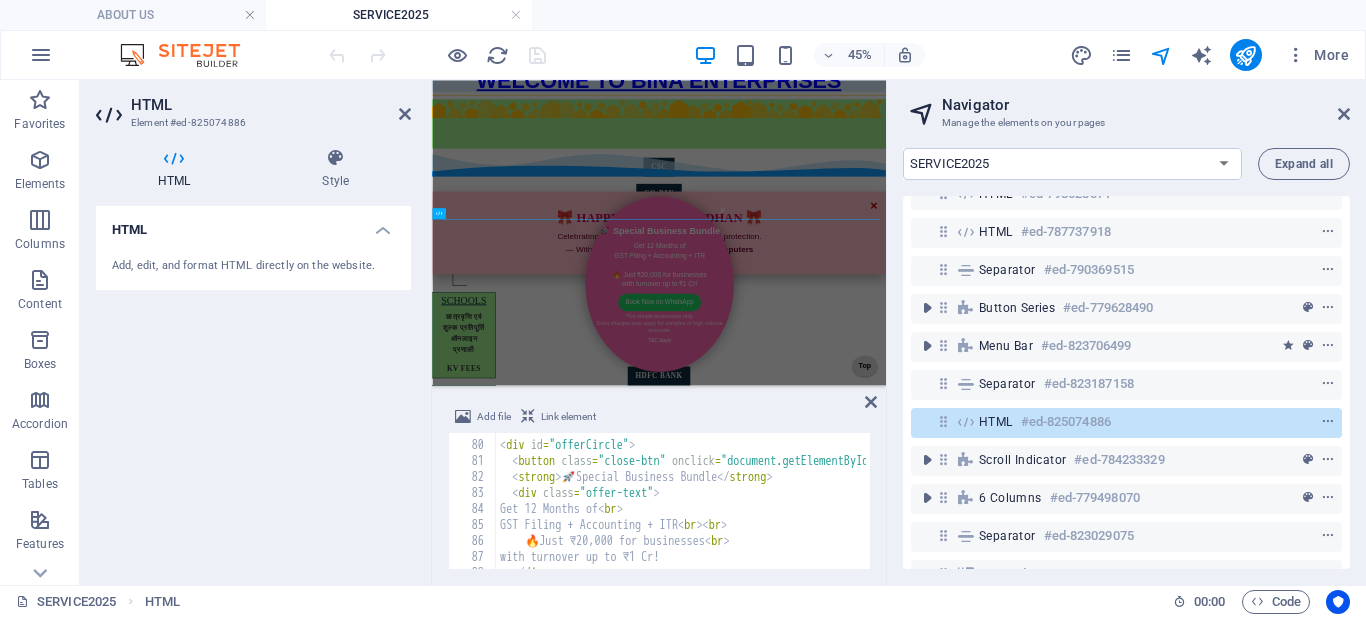 type on "<strong>🚀 Special Business Bundle</strong>" 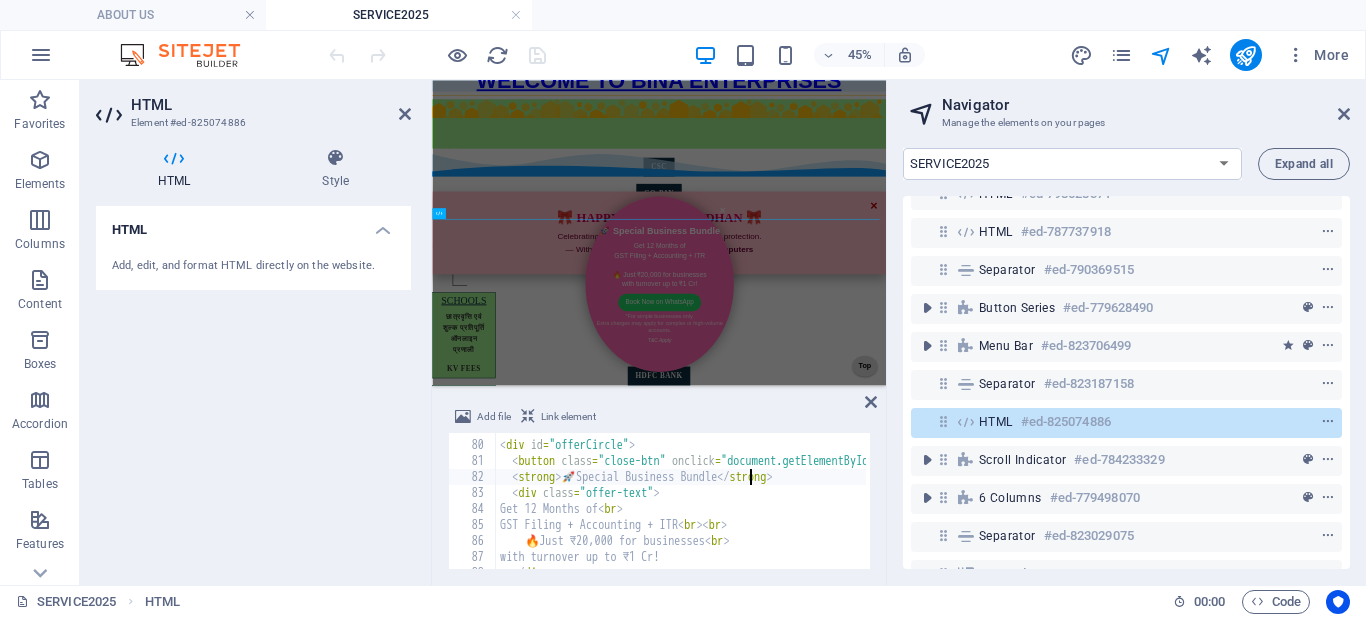 click on "< div   id = "offerCircle" >    < button   class = "close-btn"   onclick = "document.getElementById('offerCircle').style.display='none'" > × </ button >    < strong > 🚀  Special Business Bundle </ strong >    < div   class = "offer-text" >     Get 12 Months of  < br >     GST Filing + Accounting + ITR < br > < br >      🔥  Just ₹20,000 for businesses < br >     with turnover up to ₹1 Cr!    </ div >" at bounding box center (1043, 503) 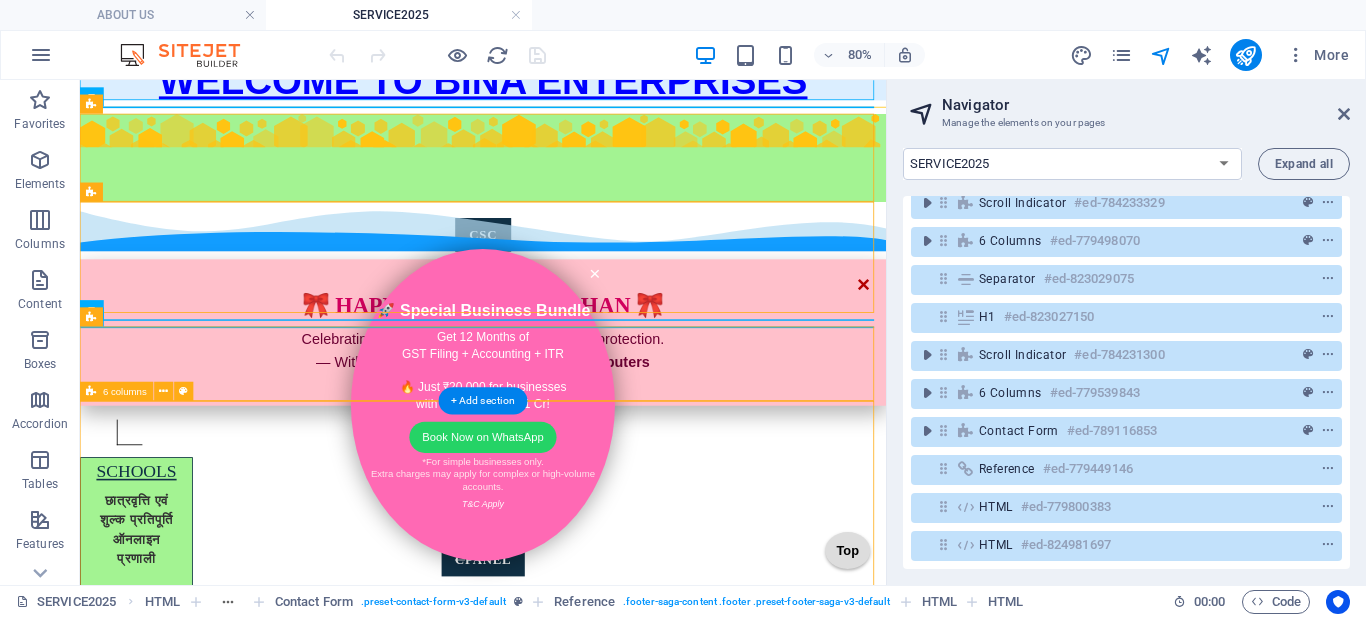 scroll, scrollTop: 372, scrollLeft: 0, axis: vertical 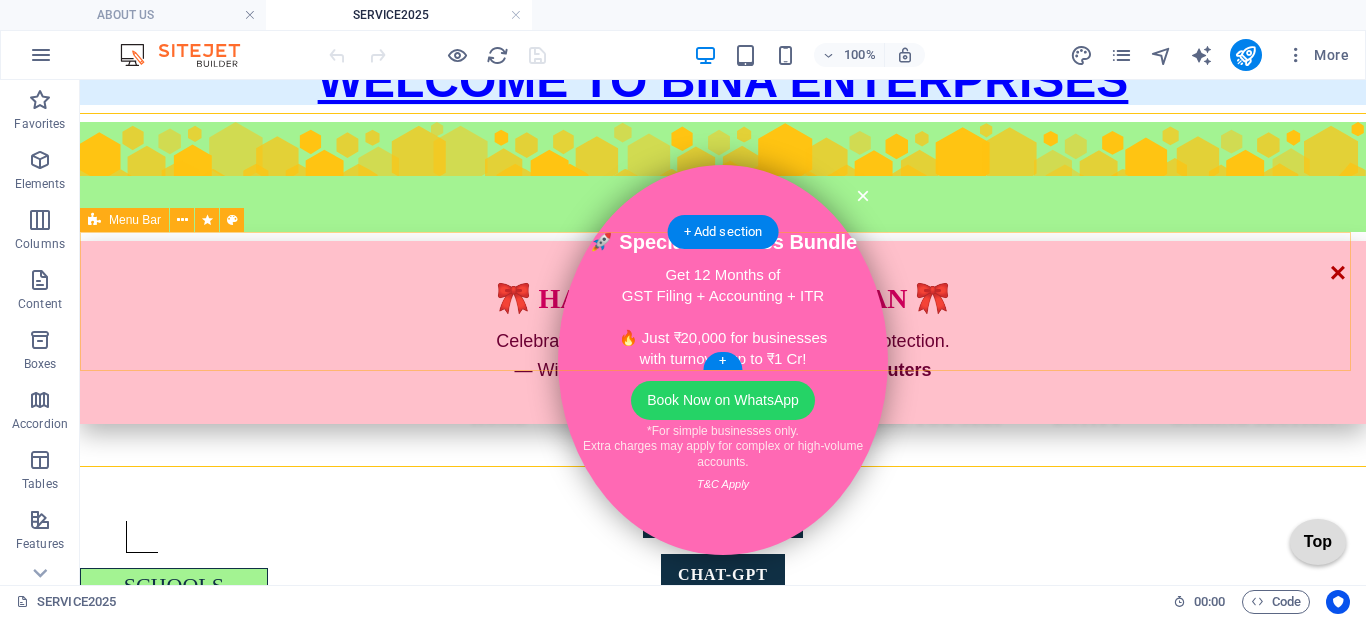 click on "LEO COMP Home OUR PROJECT About Service-2025 GST BOOK KEEPING ITR DSC WEBSITE BUILDING VECHILE INSURANCE SOFTWARE HELP YOU SELF FORMS FORM1 FORM2 HOME ENTITY GAMING SECTION Menu" at bounding box center (723, 345) 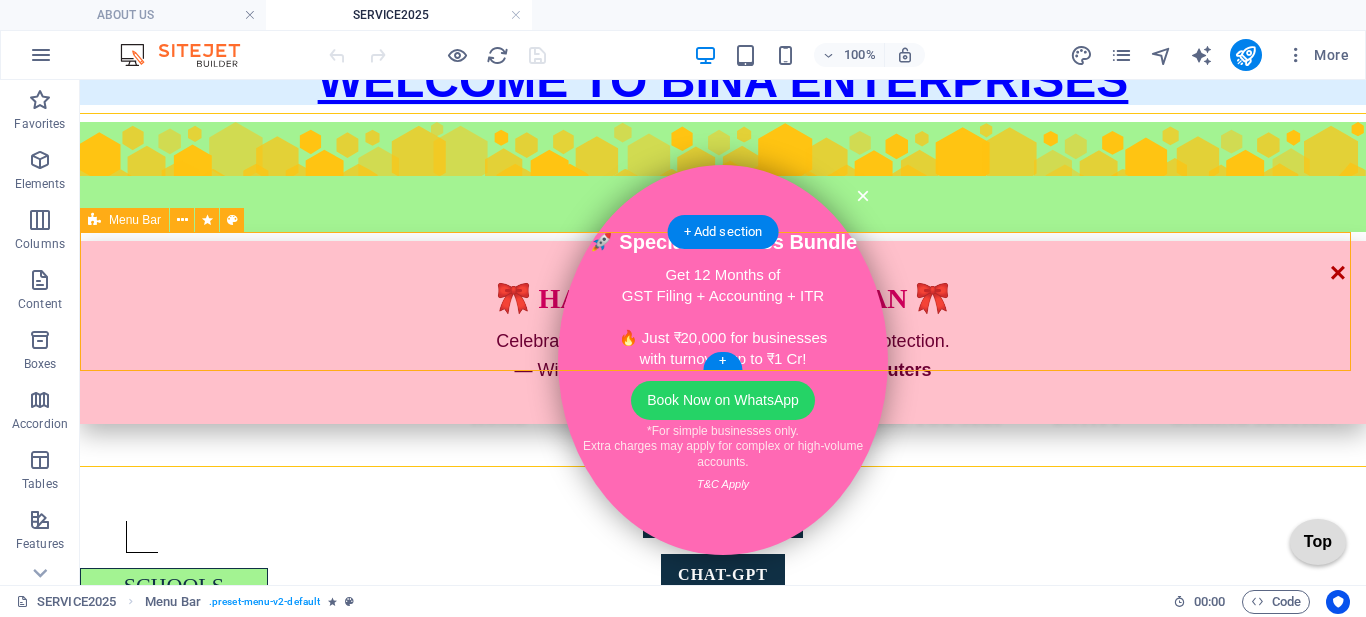 click on "LEO COMP Home OUR PROJECT About Service-2025 GST BOOK KEEPING ITR DSC WEBSITE BUILDING VECHILE INSURANCE SOFTWARE HELP YOU SELF FORMS FORM1 FORM2 HOME ENTITY GAMING SECTION Menu" at bounding box center [723, 345] 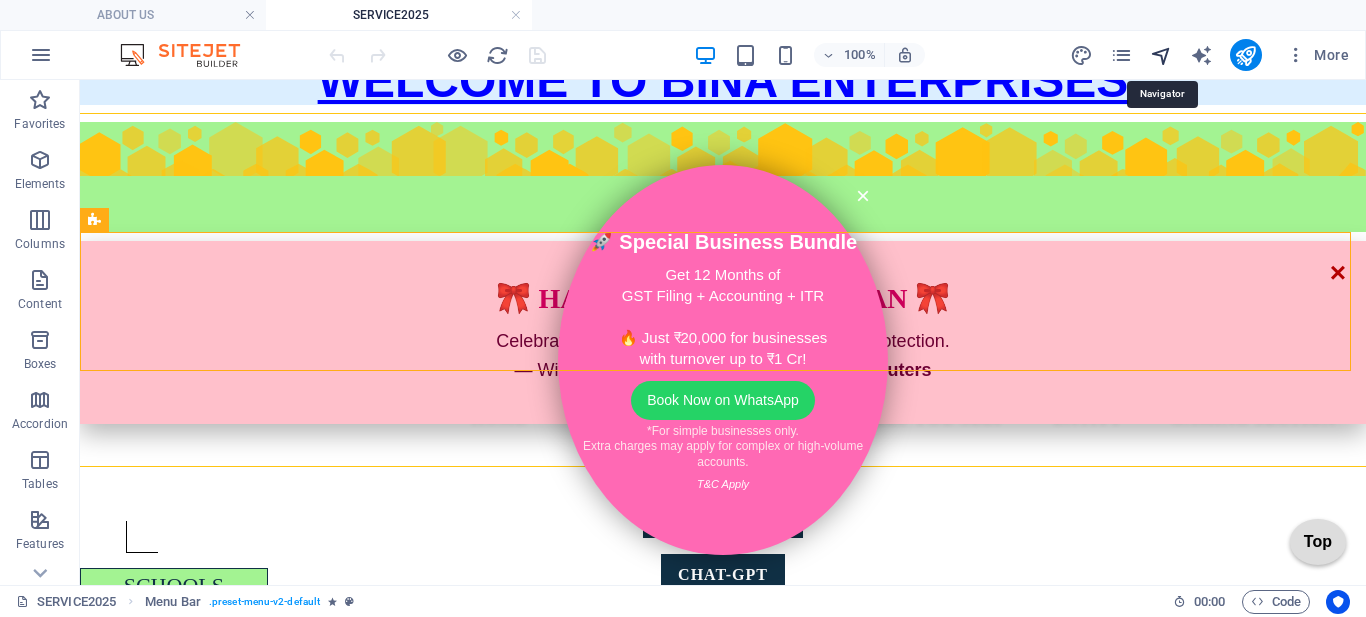 click at bounding box center [1161, 55] 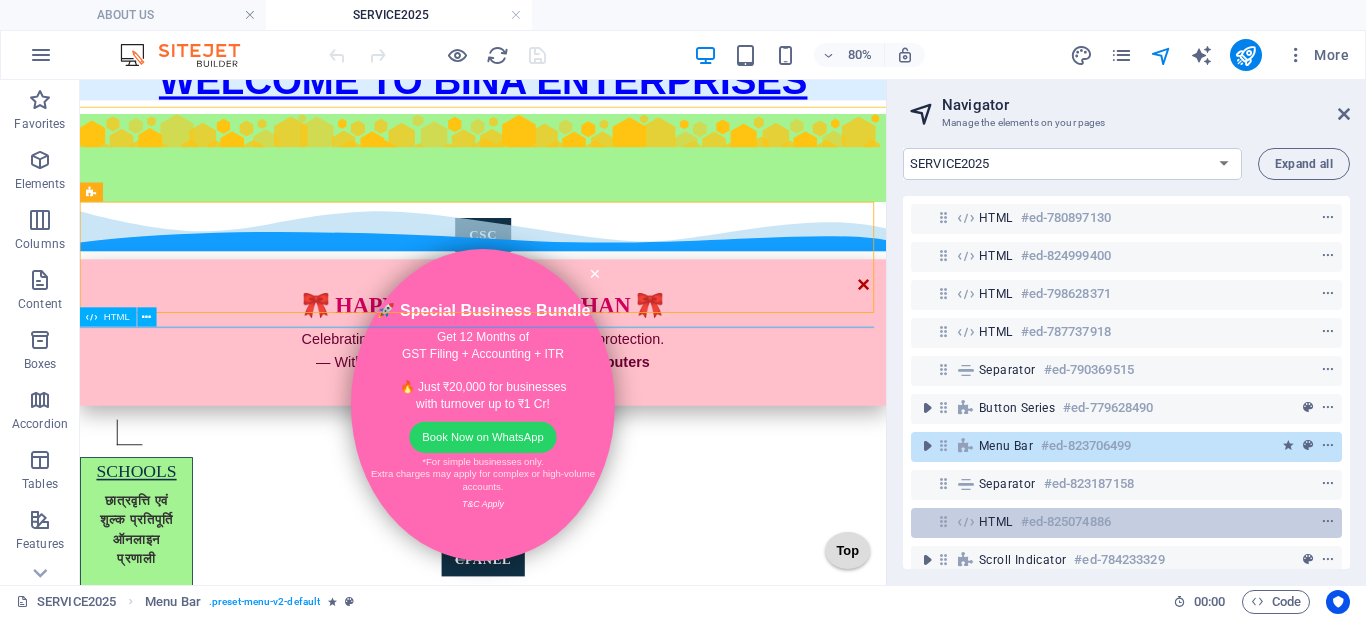 click on "#ed-825074886" at bounding box center (1066, 522) 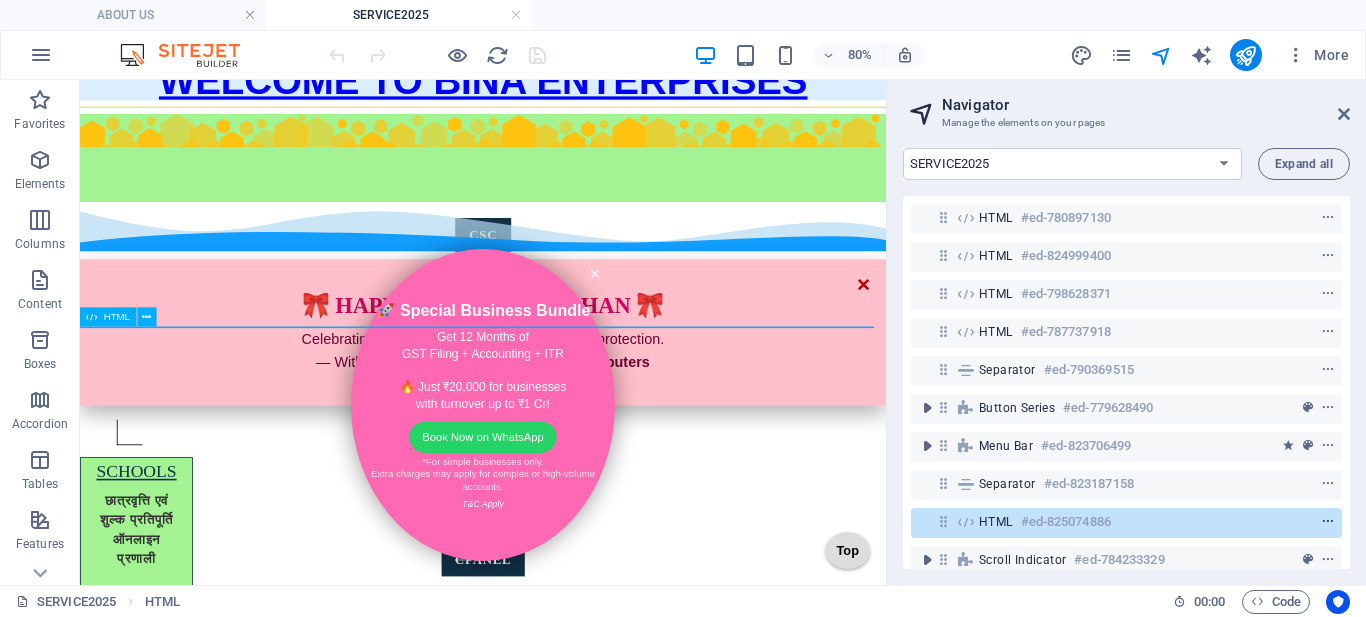 click at bounding box center (1328, 522) 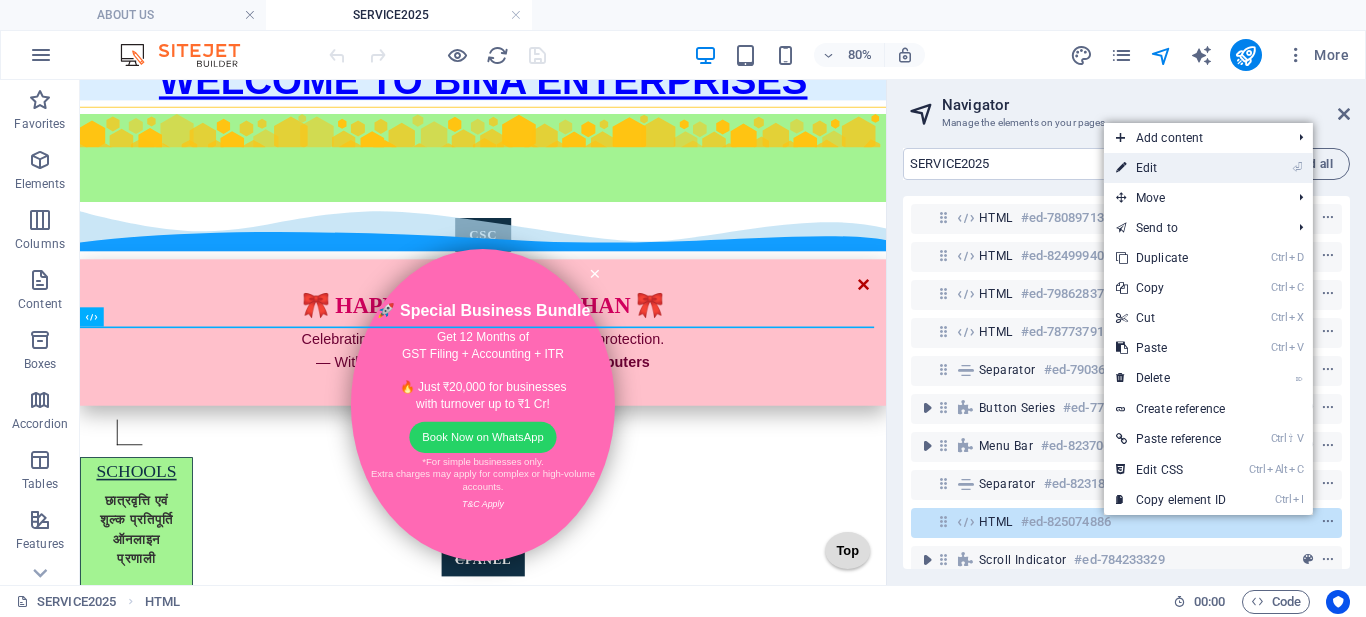 click on "⏎  Edit" at bounding box center [1171, 168] 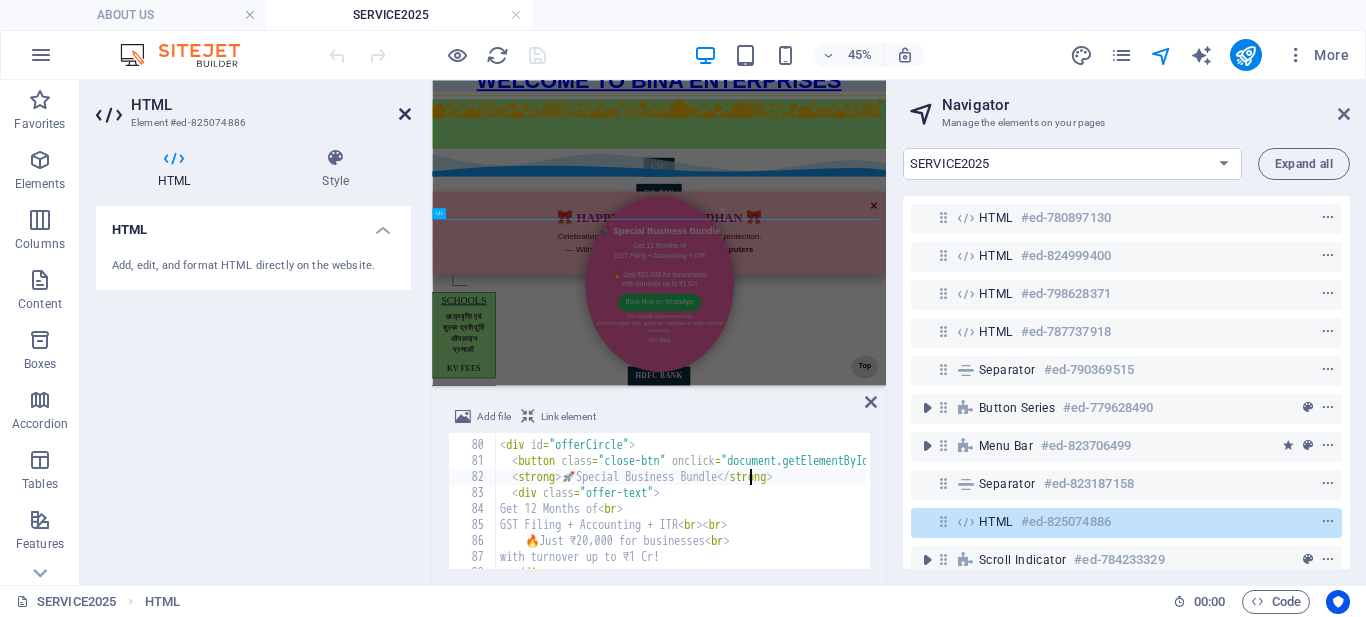 click at bounding box center [405, 114] 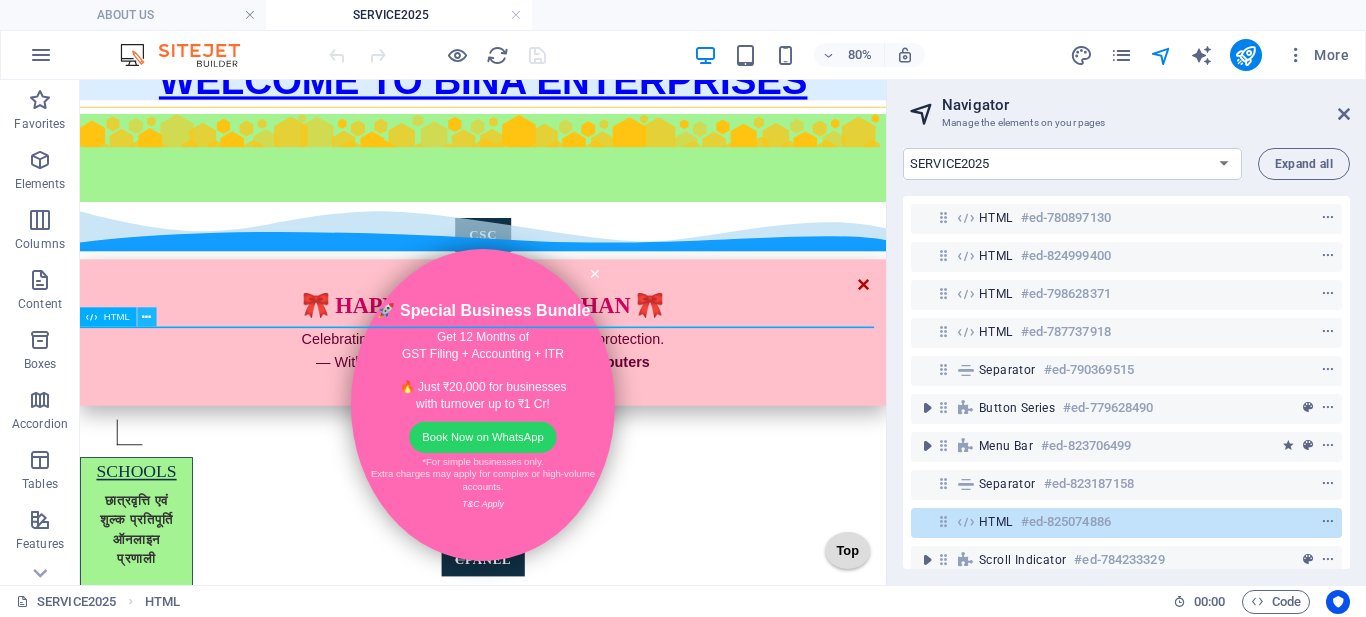 click at bounding box center [147, 317] 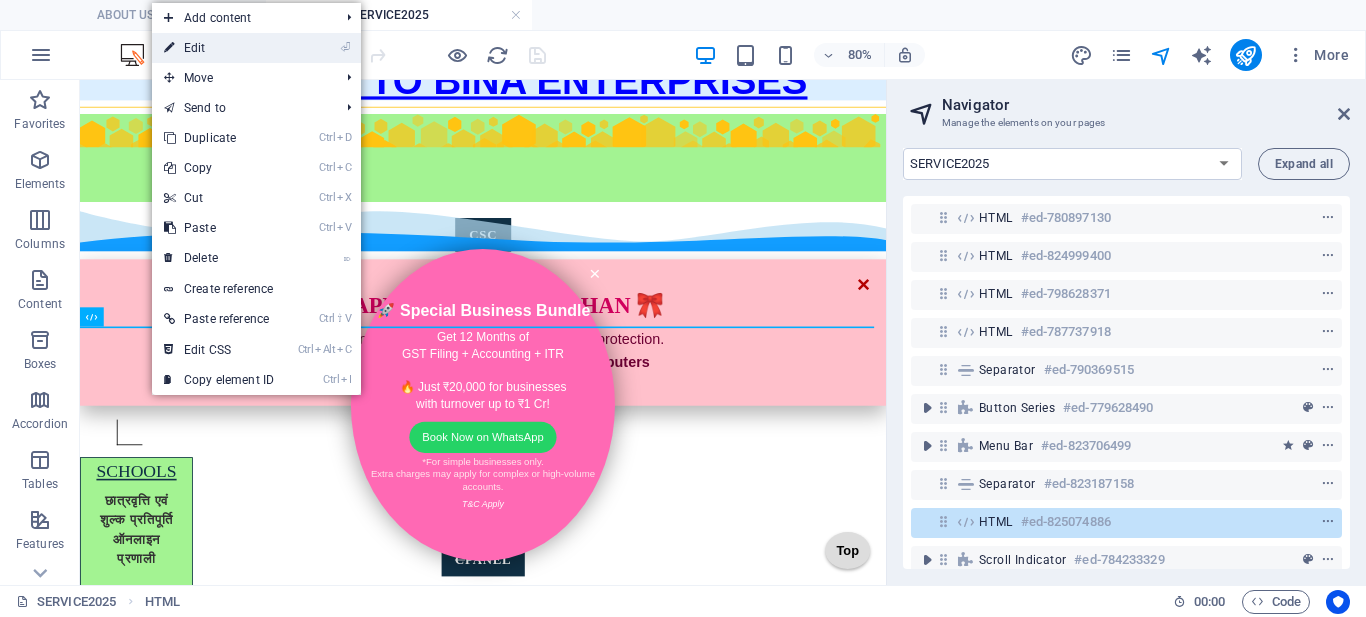 click on "⏎  Edit" at bounding box center [219, 48] 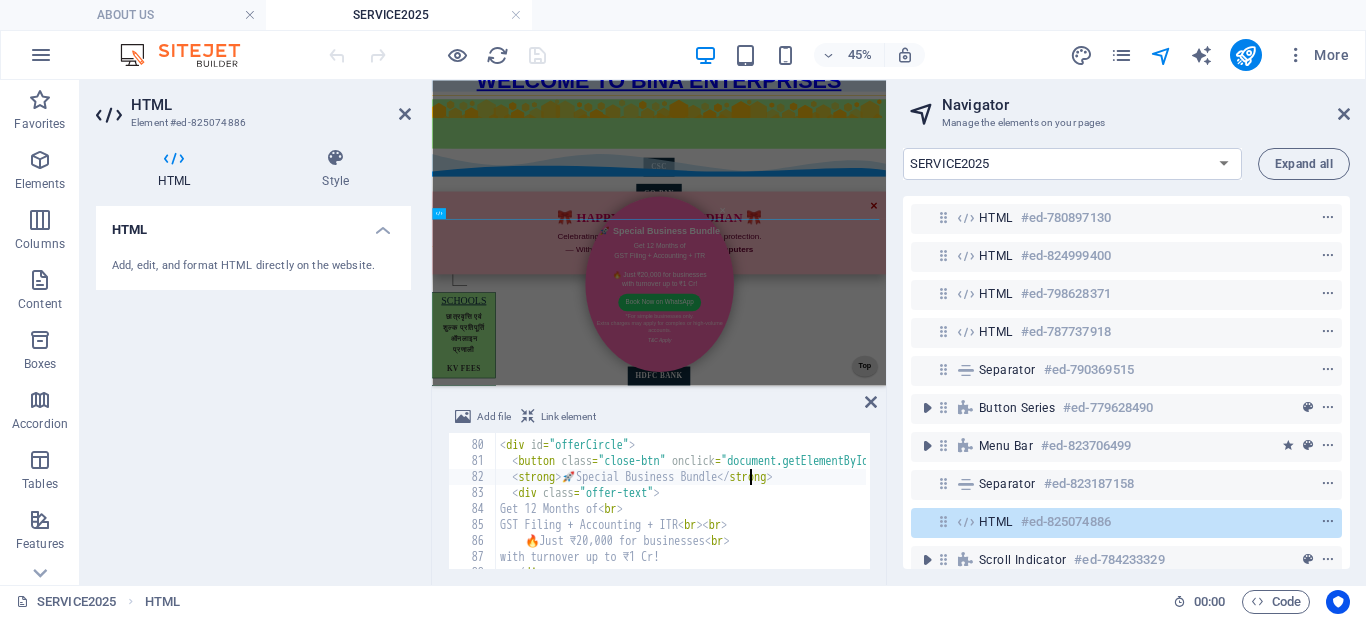 click on "Navigator Manage the elements on your pages HOME  ABOUT US  SERVICES  HELP YOU SELF  VECHILE INSURANCE  SELF ONLINE FORM FILLING   ACCOUNTING SOFTWARE  BUSINESS DOC FORMAT  our project  FORM FILLING -LINK- GOV -AND PRIVATE  Resume  GOVERNMENT JOBS AND OTHER FORMS  Website Building  image change  GST SERVICE  ITR  BOOKKEEING SERVICE @ ACCOUNTING  DSC  Privacy  Legal Notice  Terms and Conditions  PRICE  SERVICE2025  GAMES  FORMATION OF ENTITY  Expand all HTML #ed-780897130 HTML #ed-824999400 HTML #ed-798628371 HTML #ed-787737918 Separator #ed-790369515 Button series #ed-779628490 Menu Bar #ed-823706499 Separator #ed-823187158 HTML #ed-825074886 Scroll indicator #ed-784233329 6 columns #ed-779498070 Separator #ed-823029075 H1 #ed-823027150 Scroll indicator #ed-784231300 6 columns #ed-779539843 Contact Form #ed-789116853 Reference #ed-779449146 HTML #ed-779800383 HTML #ed-824981697" at bounding box center (1126, 332) 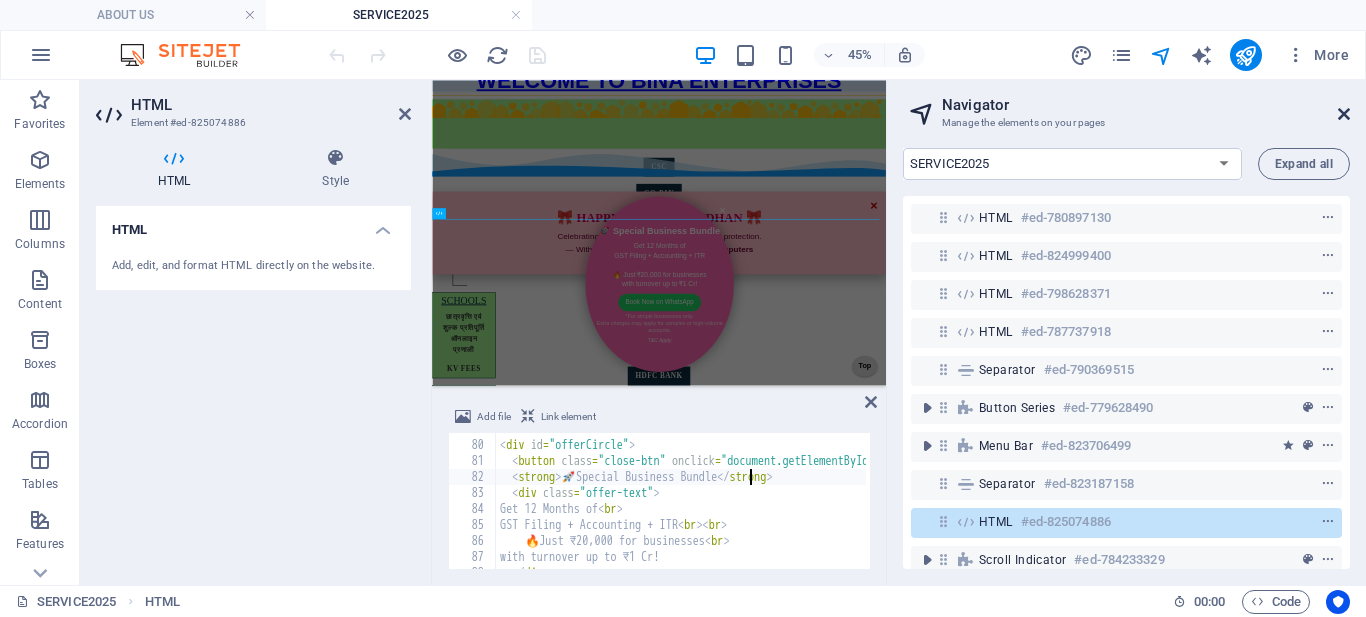 drag, startPoint x: 1347, startPoint y: 113, endPoint x: 962, endPoint y: 35, distance: 392.82184 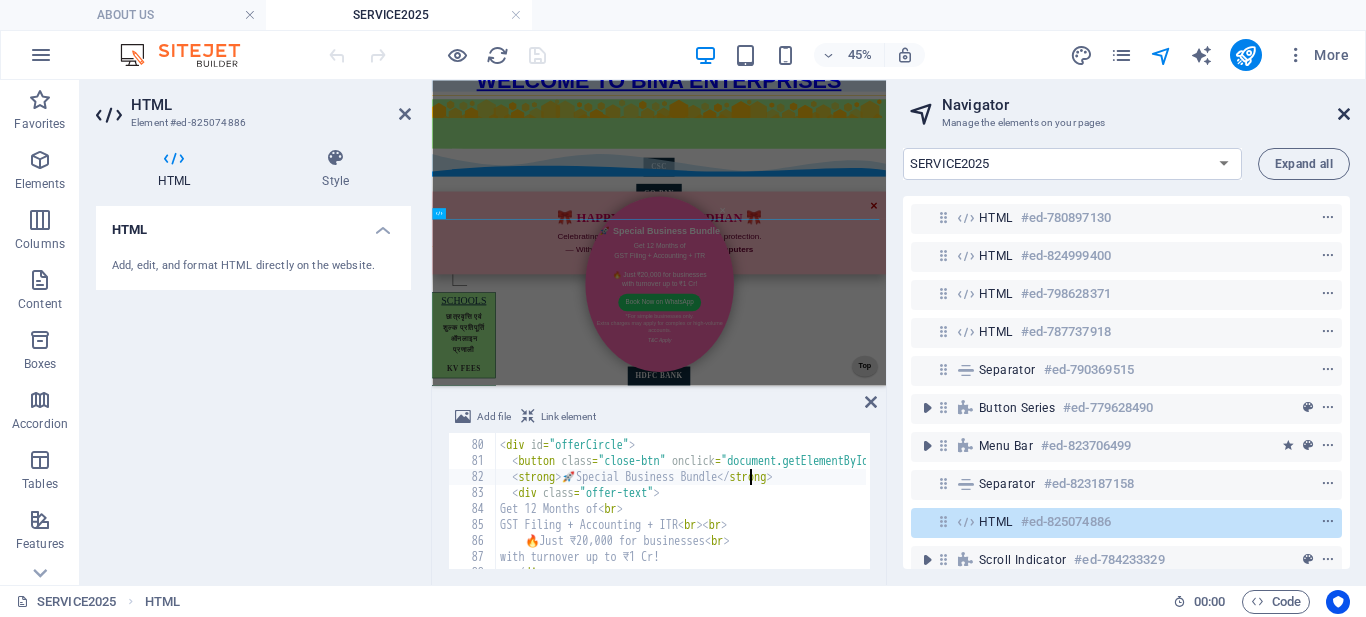 click at bounding box center (1344, 114) 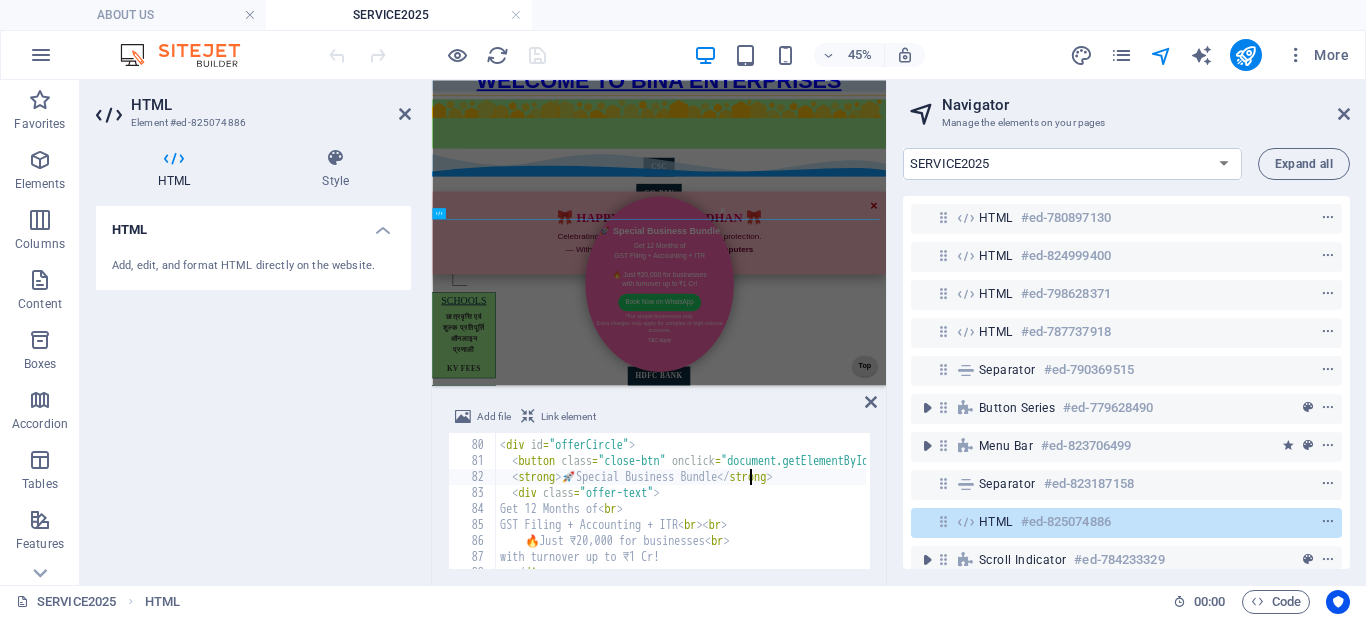 scroll, scrollTop: 278, scrollLeft: 0, axis: vertical 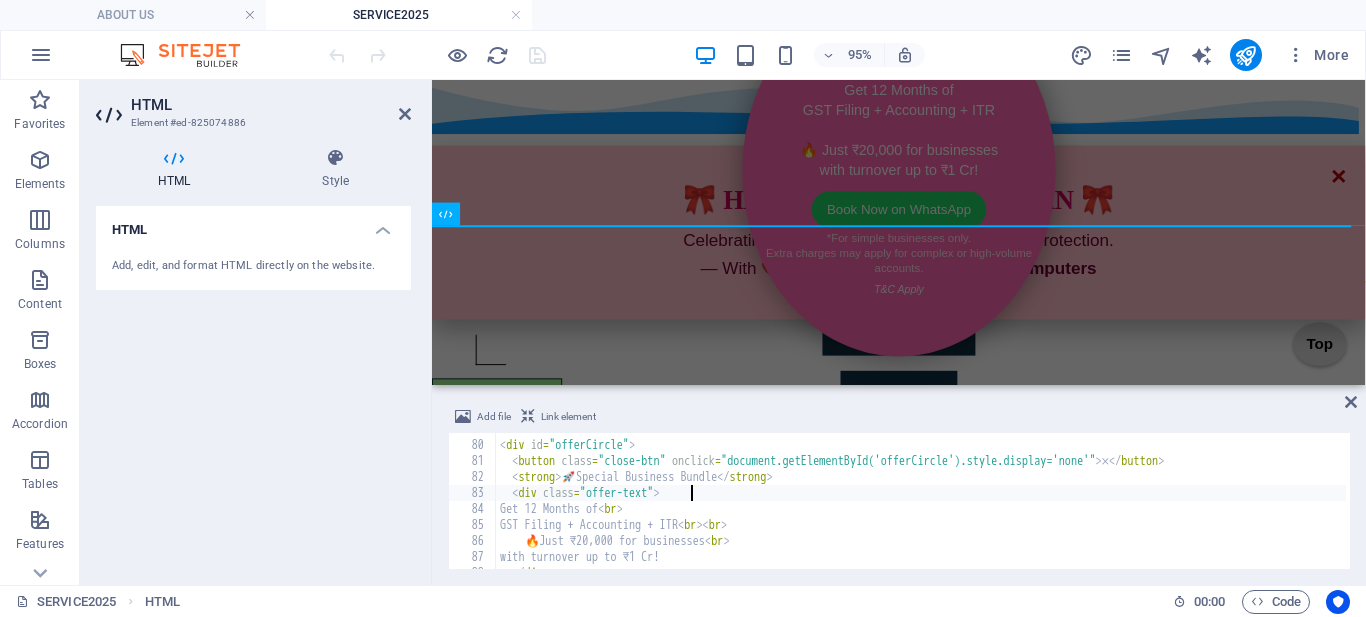 click on "< div   id = "offerCircle" >    < button   class = "close-btn"   onclick = "document.getElementById('offerCircle').style.display='none'" > × </ button >    < strong > 🚀  Special Business Bundle </ strong >    < div   class = "offer-text" >     Get 12 Months of  < br >     GST Filing + Accounting + ITR < br > < br >      🔥  Just ₹20,000 for businesses < br >     with turnover up to ₹1 Cr!    </ div >" at bounding box center (1043, 503) 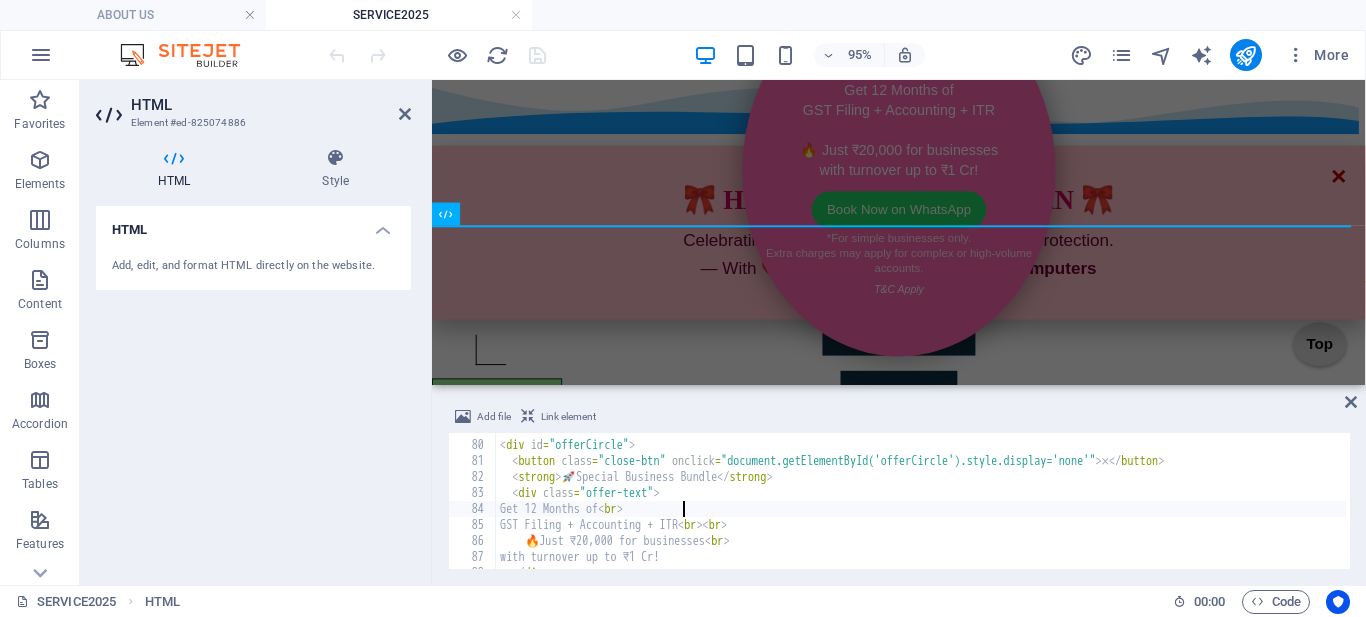 click on "< div   id = "offerCircle" >    < button   class = "close-btn"   onclick = "document.getElementById('offerCircle').style.display='none'" > × </ button >    < strong > 🚀  Special Business Bundle </ strong >    < div   class = "offer-text" >     Get 12 Months of  < br >     GST Filing + Accounting + ITR < br > < br >      🔥  Just ₹20,000 for businesses < br >     with turnover up to ₹1 Cr!    </ div >" at bounding box center (1043, 503) 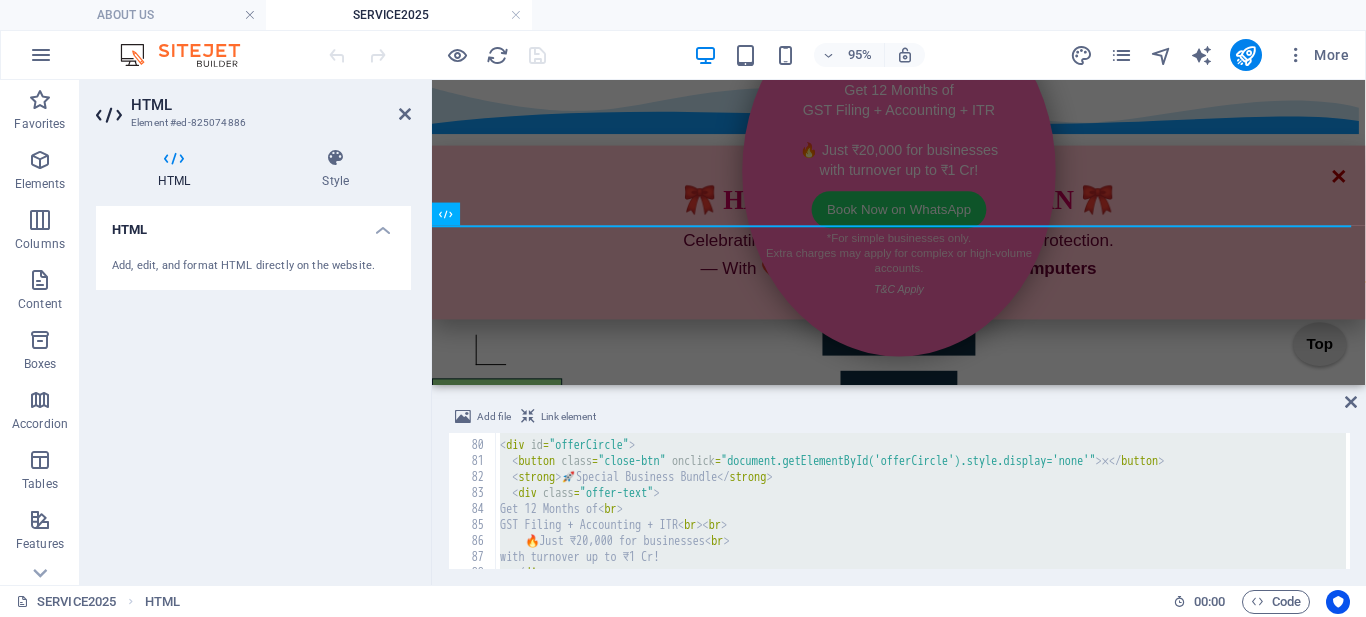 click on "Add file Link element" at bounding box center (899, 419) 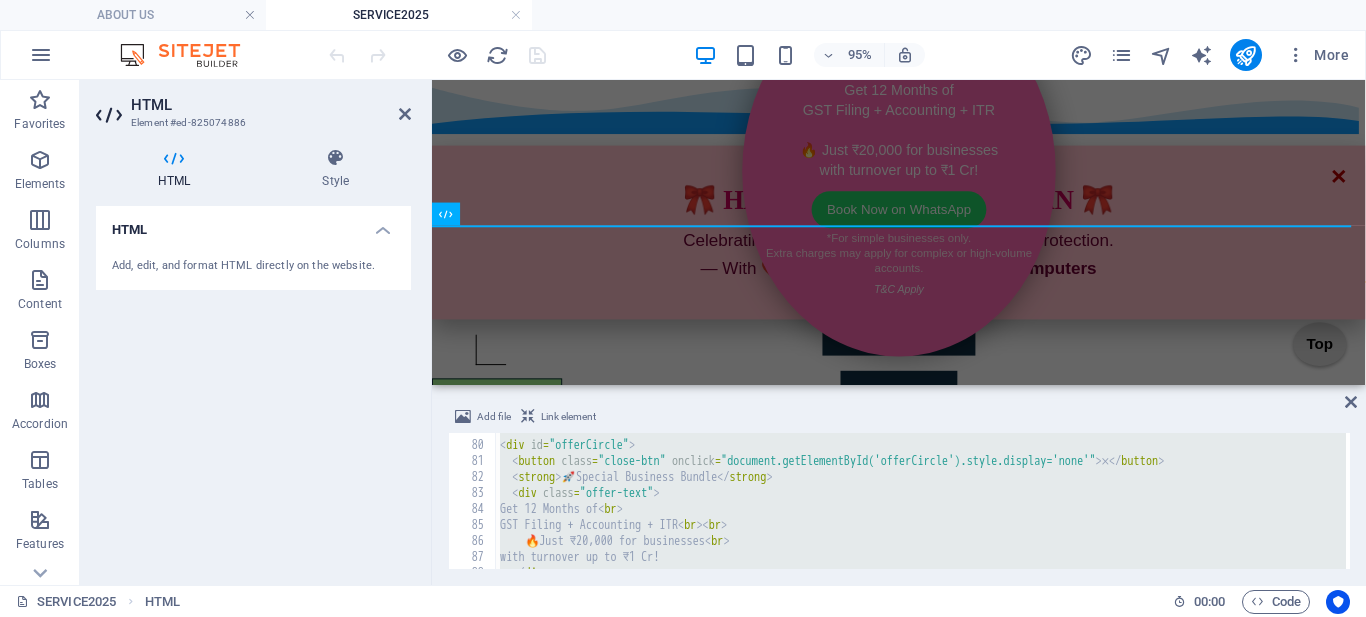 click on "< div   id = "offerCircle" >    < button   class = "close-btn"   onclick = "document.getElementById('offerCircle').style.display='none'" > × </ button >    < strong > 🚀  Special Business Bundle </ strong >    < div   class = "offer-text" >     Get 12 Months of  < br >     GST Filing + Accounting + ITR < br > < br >      🔥  Just ₹20,000 for businesses < br >     with turnover up to ₹1 Cr!    </ div >" at bounding box center (921, 501) 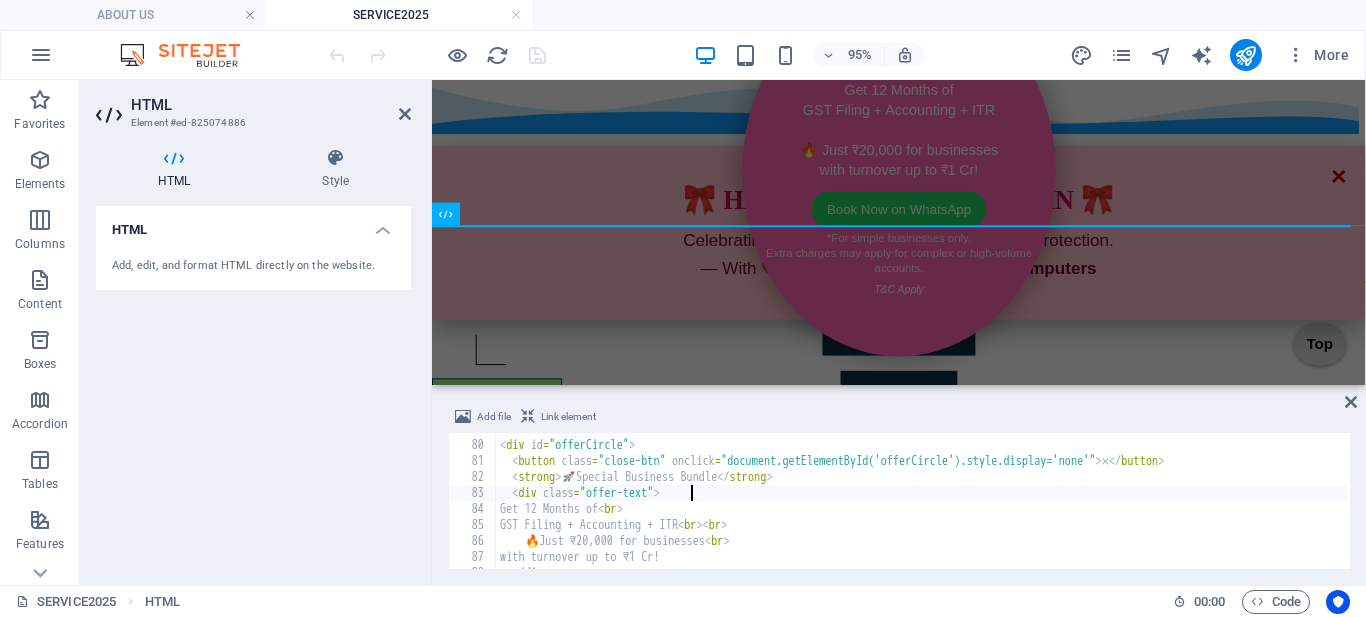 click on "< div   id = "offerCircle" >    < button   class = "close-btn"   onclick = "document.getElementById('offerCircle').style.display='none'" > × </ button >    < strong > 🚀  Special Business Bundle </ strong >    < div   class = "offer-text" >     Get 12 Months of  < br >     GST Filing + Accounting + ITR < br > < br >      🔥  Just ₹20,000 for businesses < br >     with turnover up to ₹1 Cr!    </ div >" at bounding box center (1043, 503) 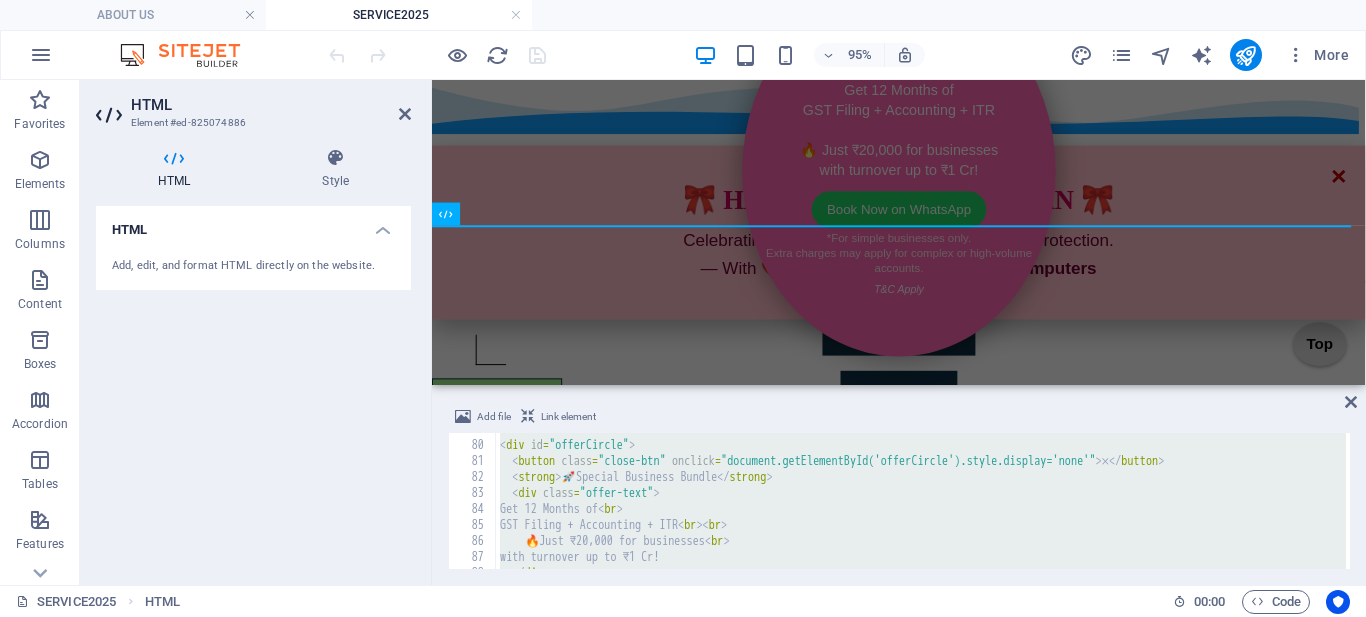 paste 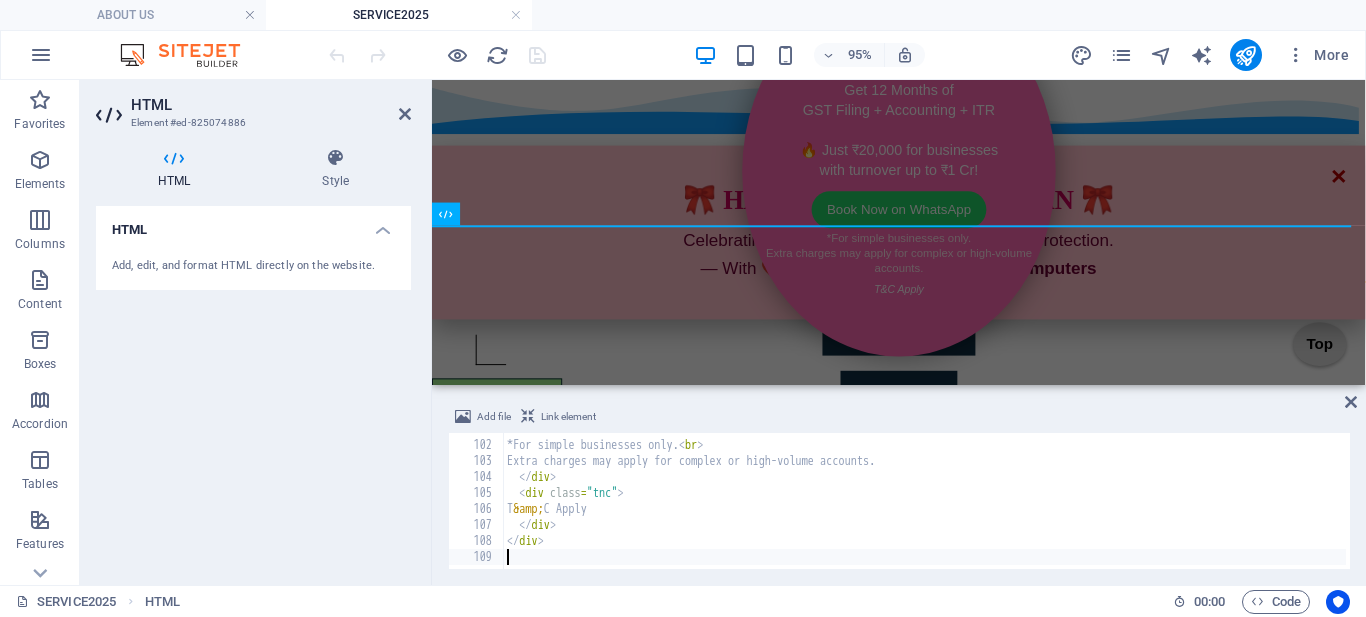 scroll, scrollTop: 1612, scrollLeft: 0, axis: vertical 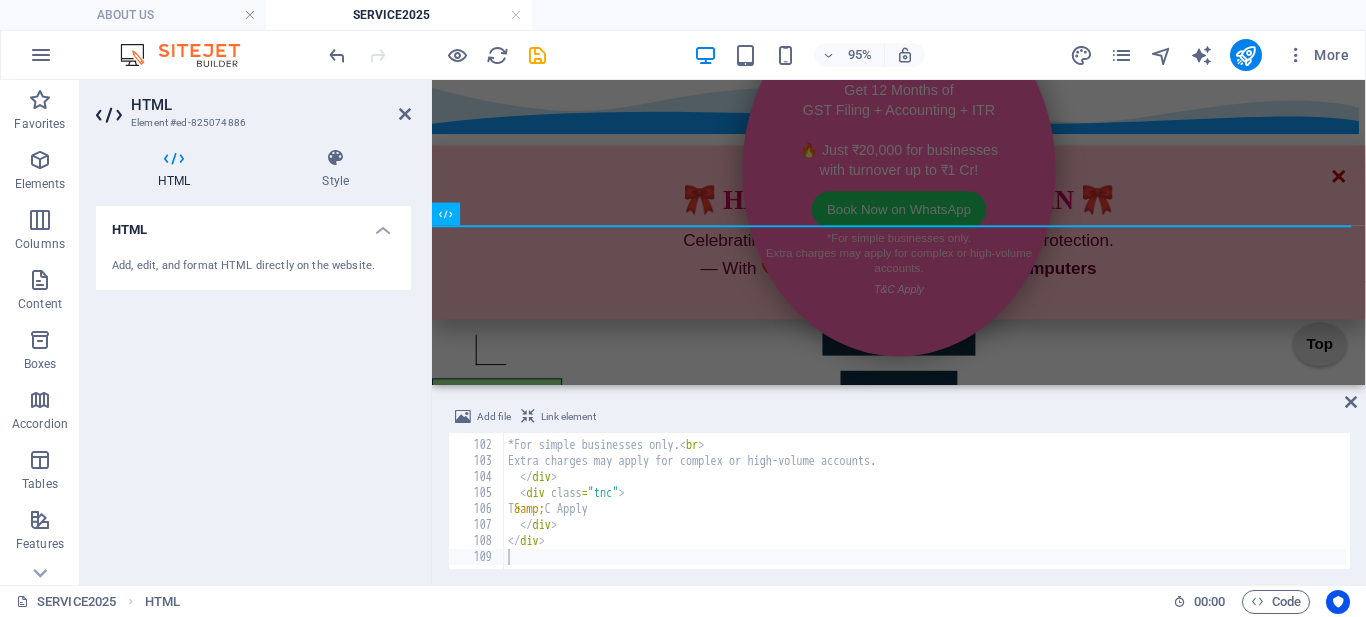 click on "HTML" at bounding box center [271, 105] 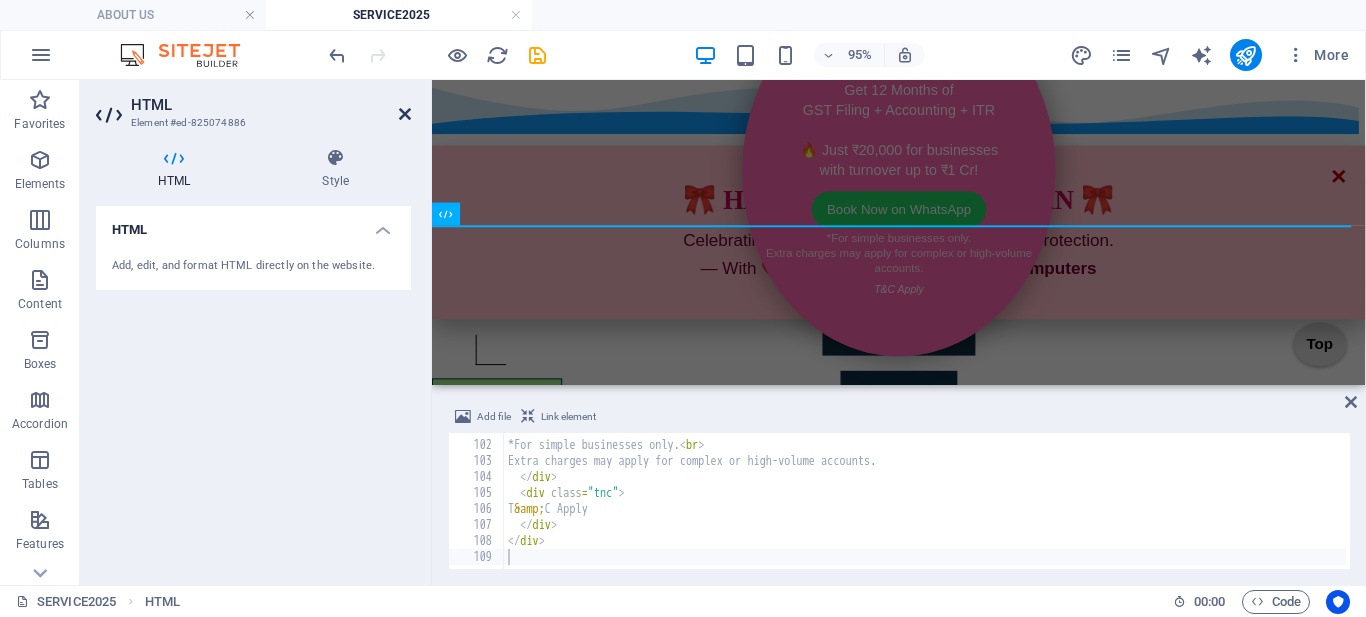 click at bounding box center [405, 114] 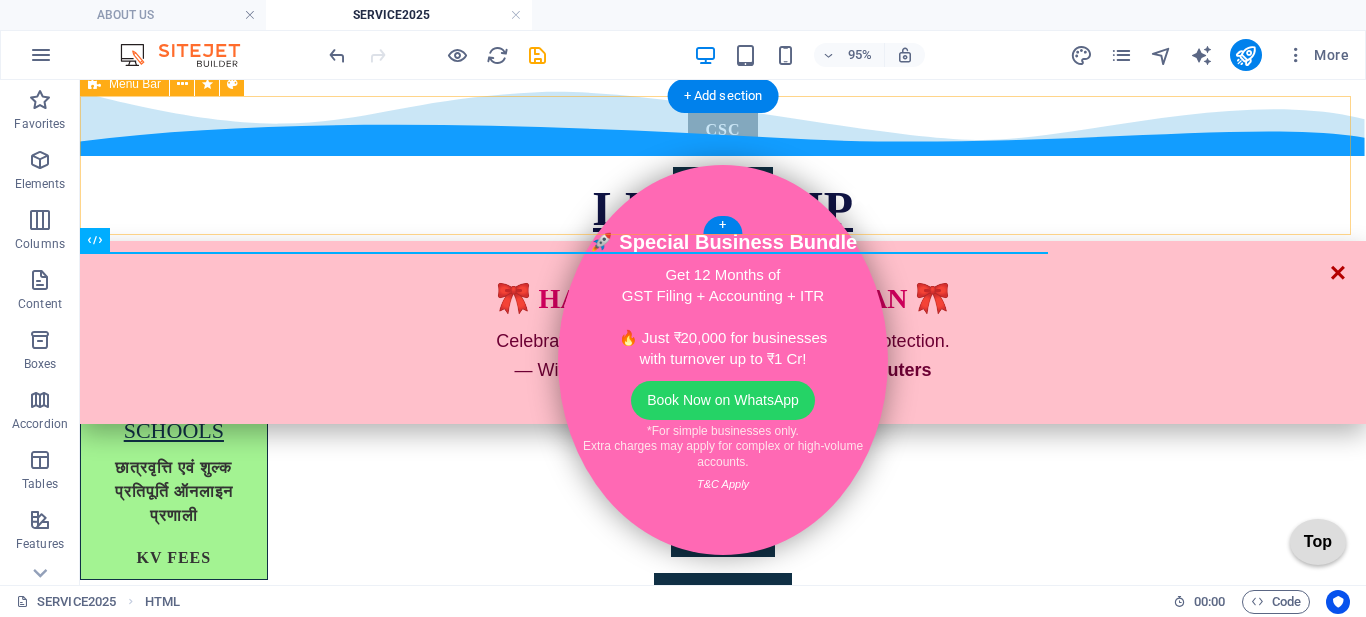 scroll, scrollTop: 259, scrollLeft: 0, axis: vertical 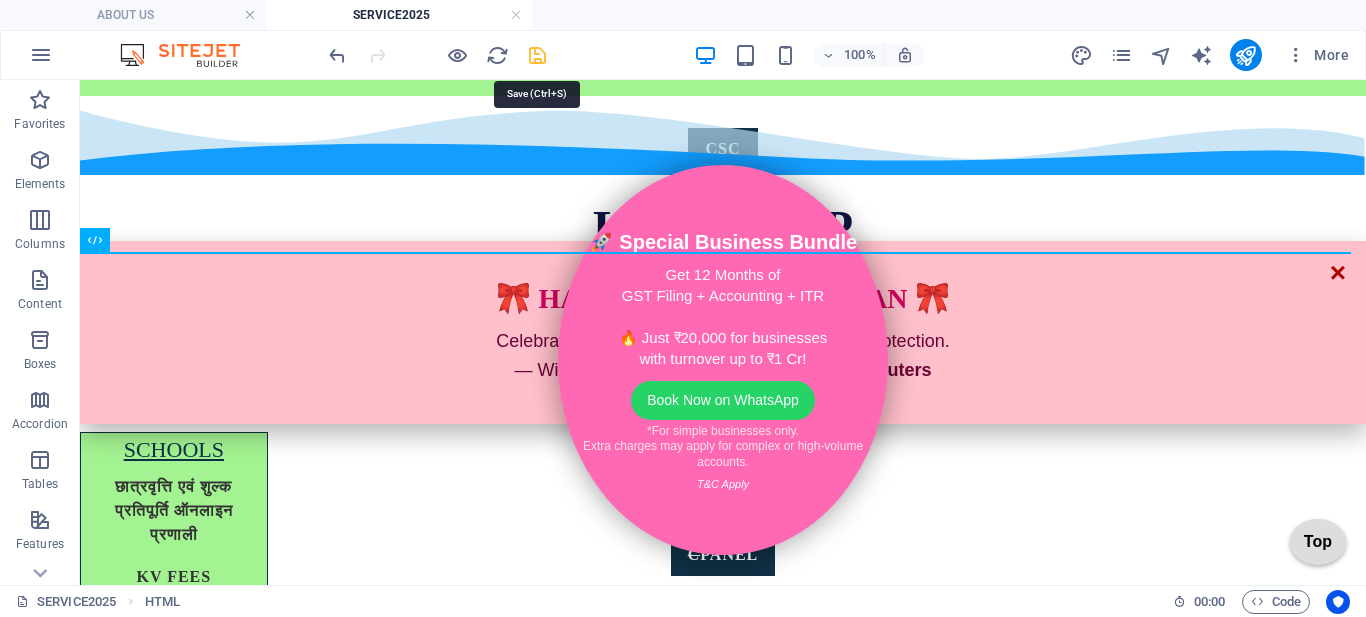 click at bounding box center [537, 55] 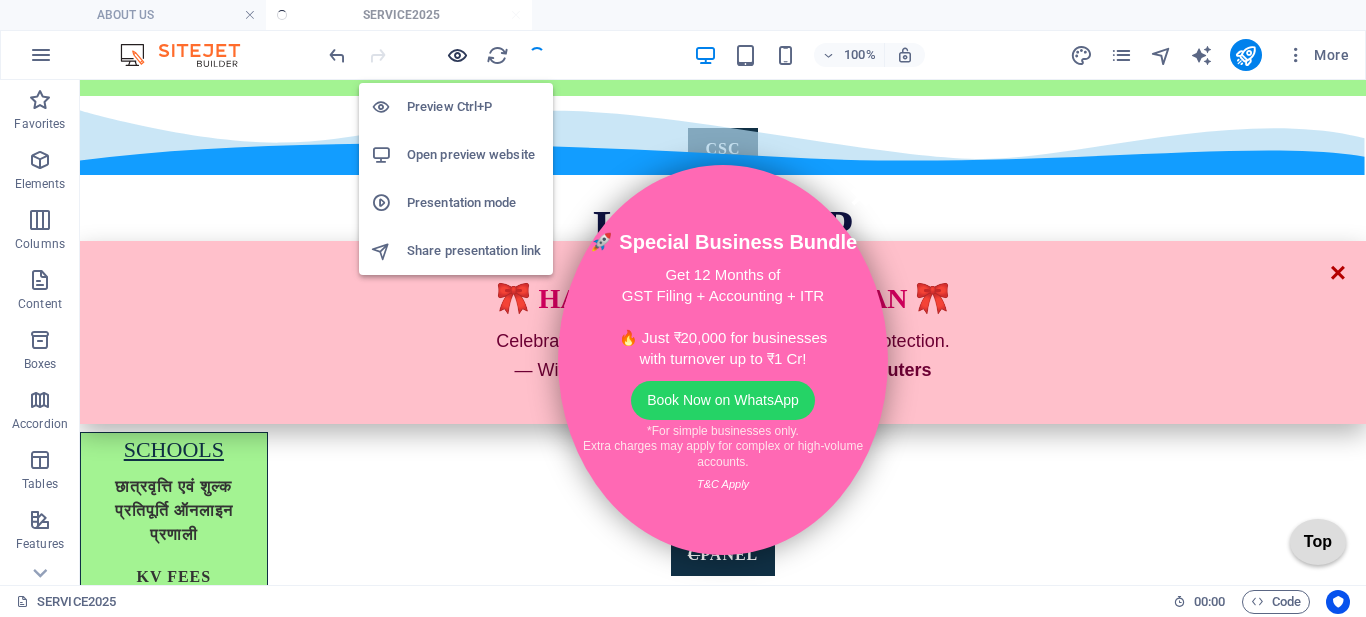 click at bounding box center (457, 55) 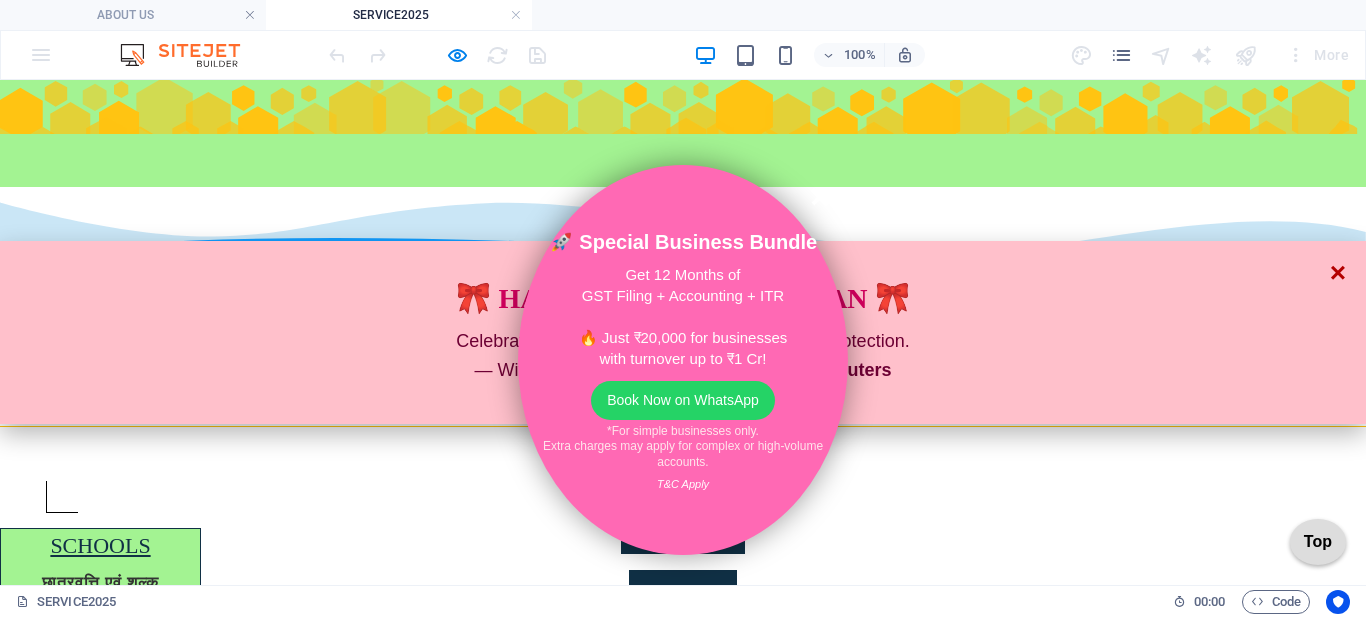 scroll, scrollTop: 54, scrollLeft: 0, axis: vertical 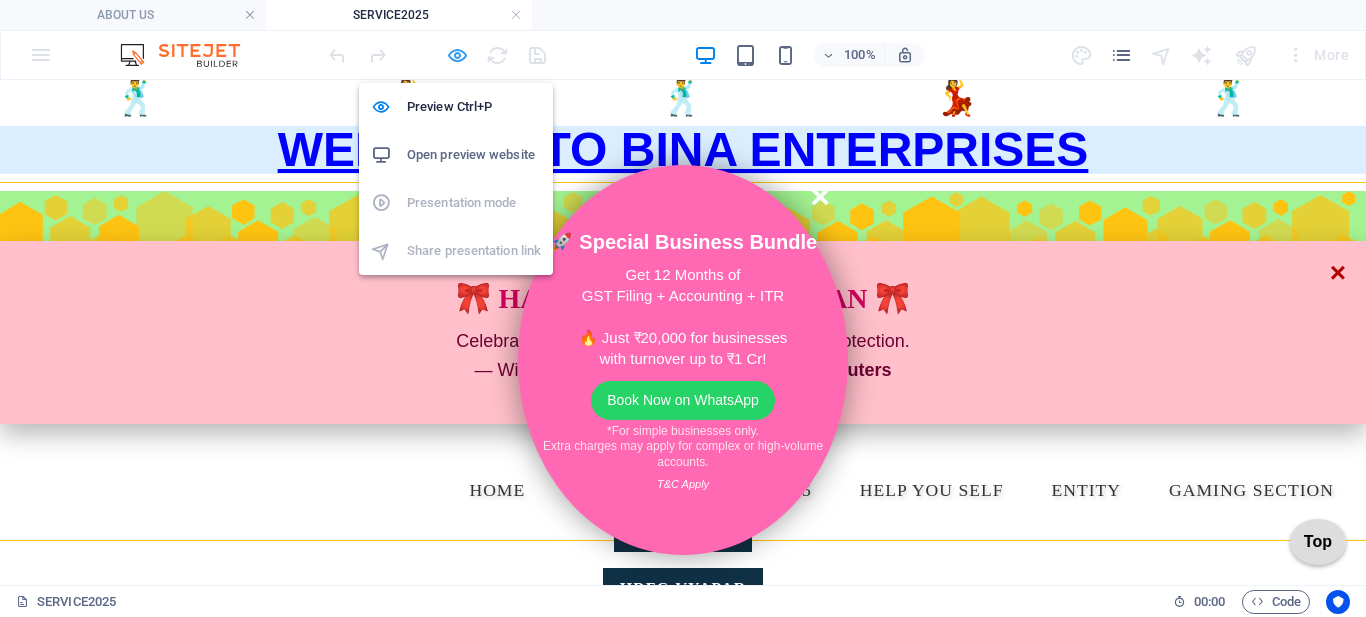 click at bounding box center (457, 55) 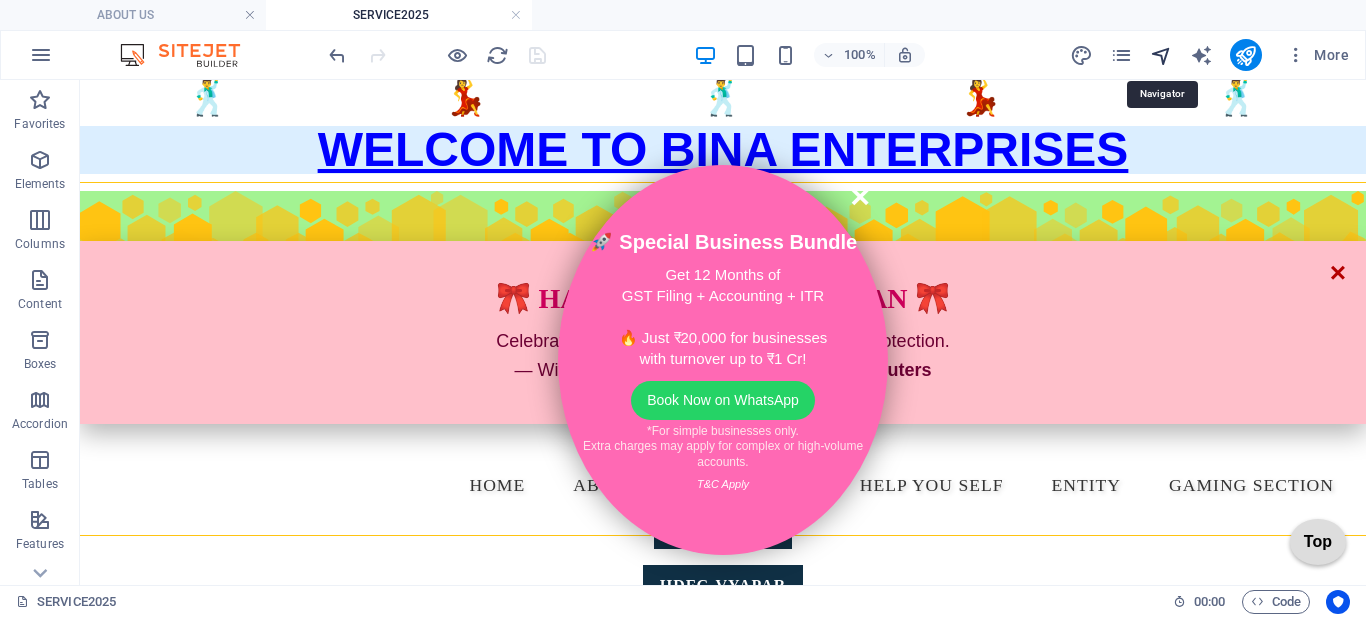click at bounding box center (1161, 55) 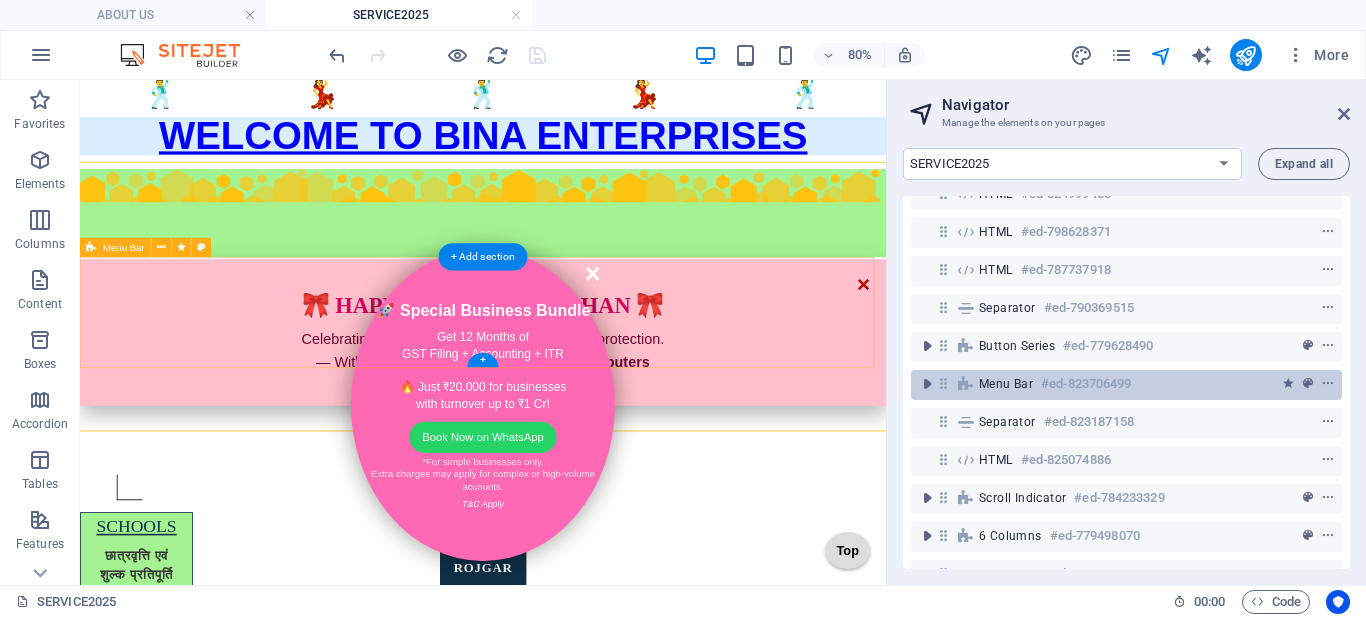 scroll, scrollTop: 200, scrollLeft: 0, axis: vertical 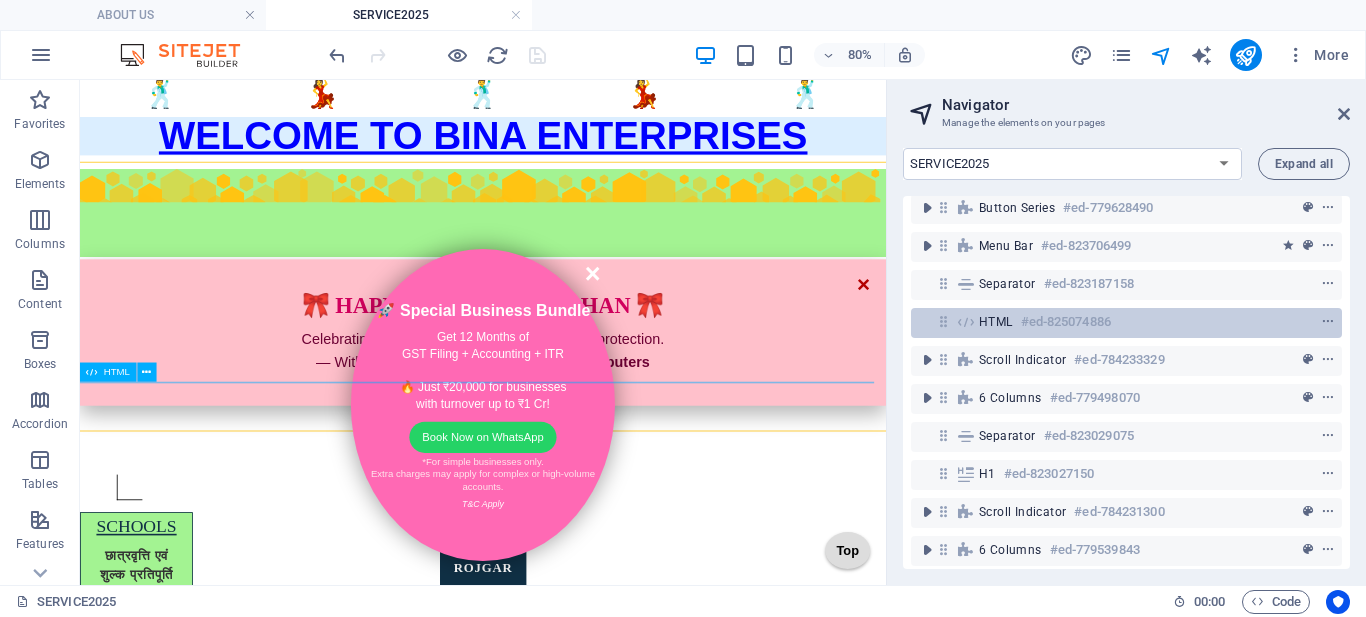 click on "#ed-825074886" at bounding box center (1066, 322) 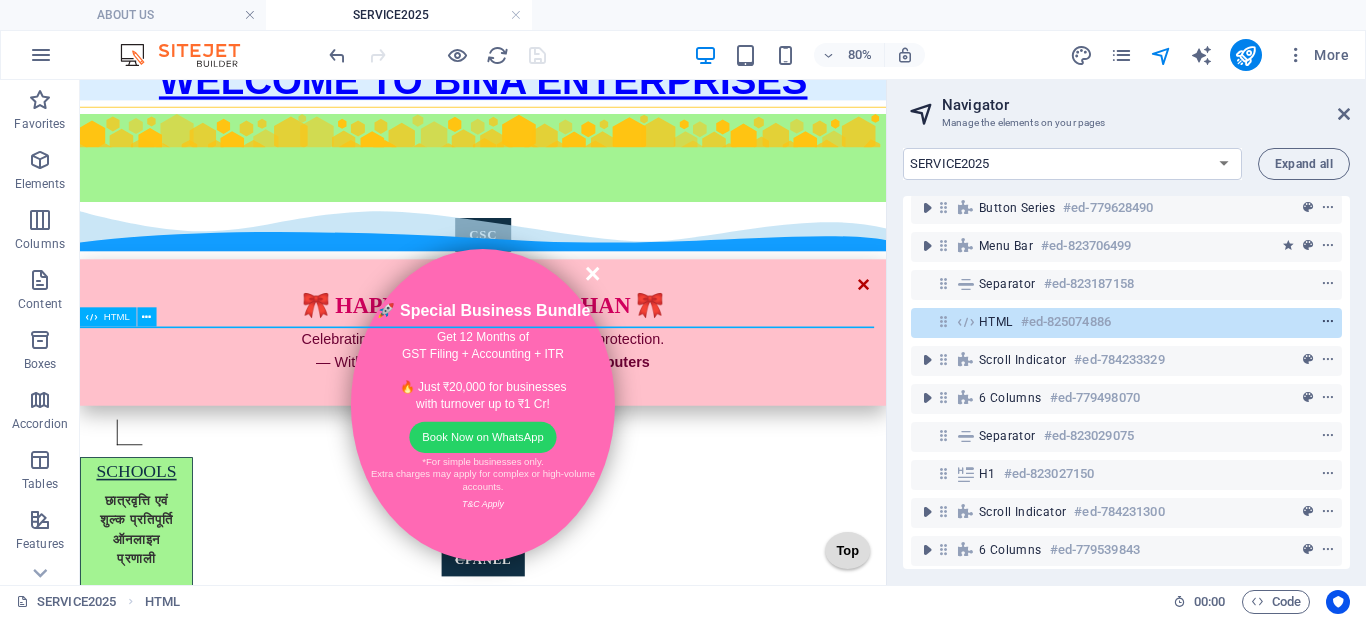 click at bounding box center [1328, 322] 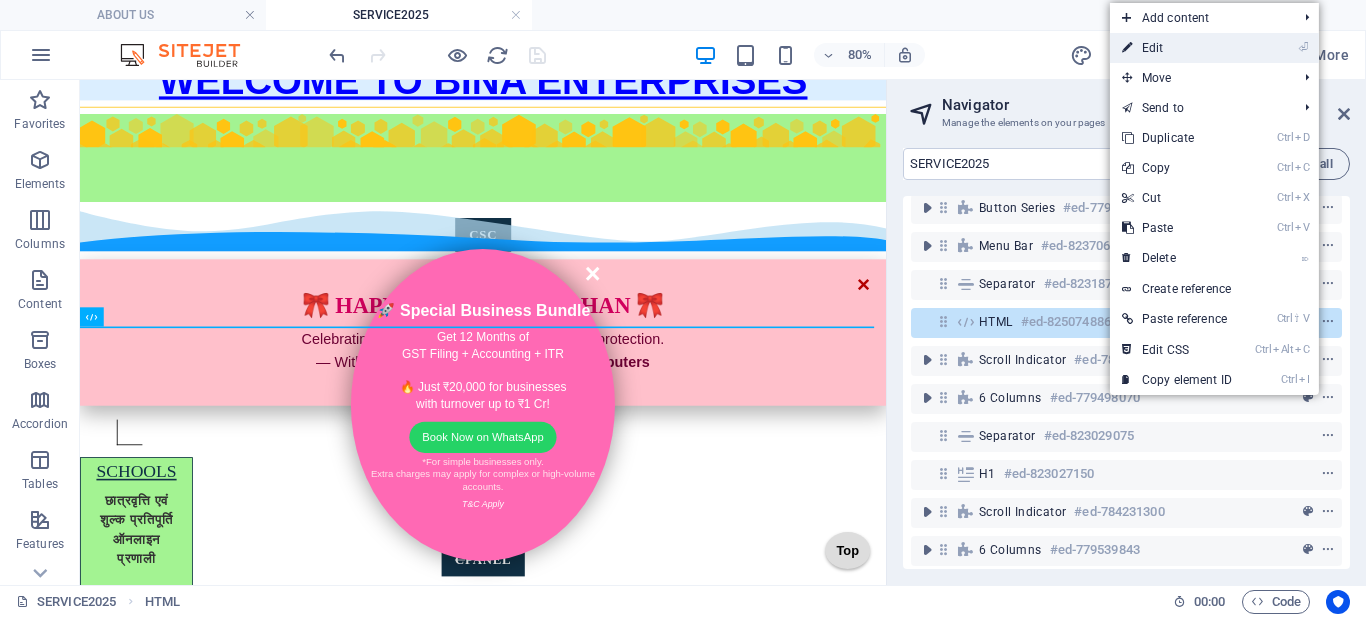 click on "⏎  Edit" at bounding box center (1177, 48) 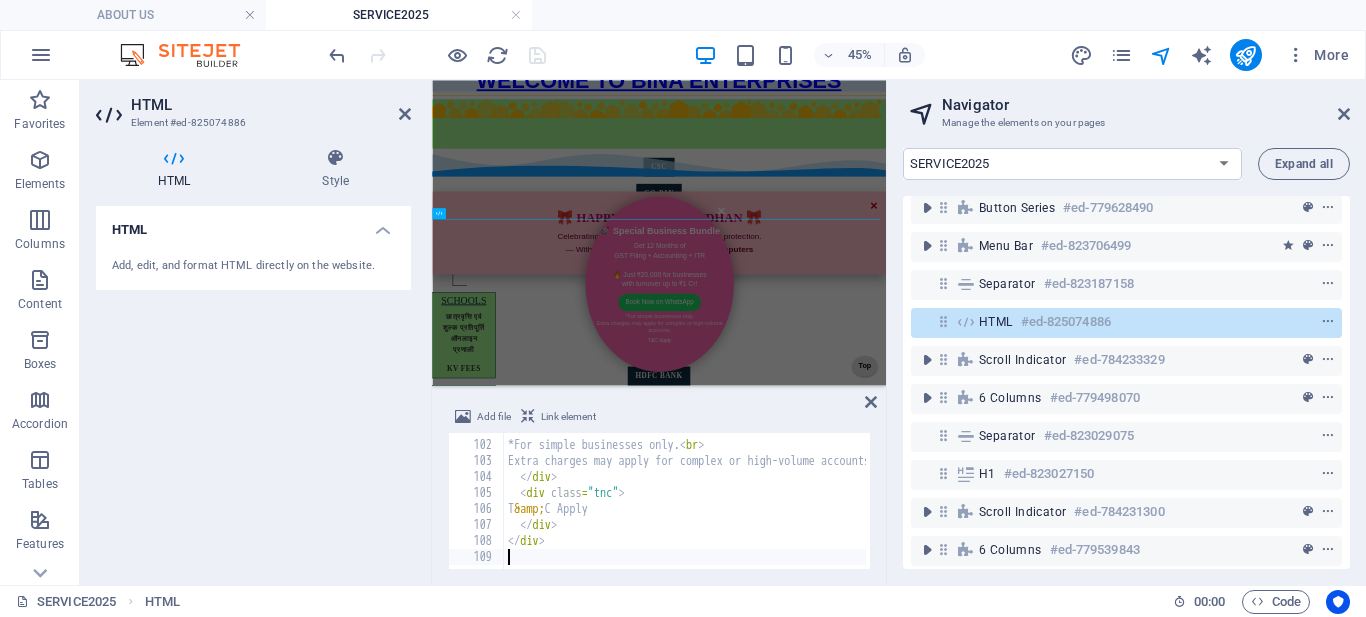 scroll, scrollTop: 1612, scrollLeft: 0, axis: vertical 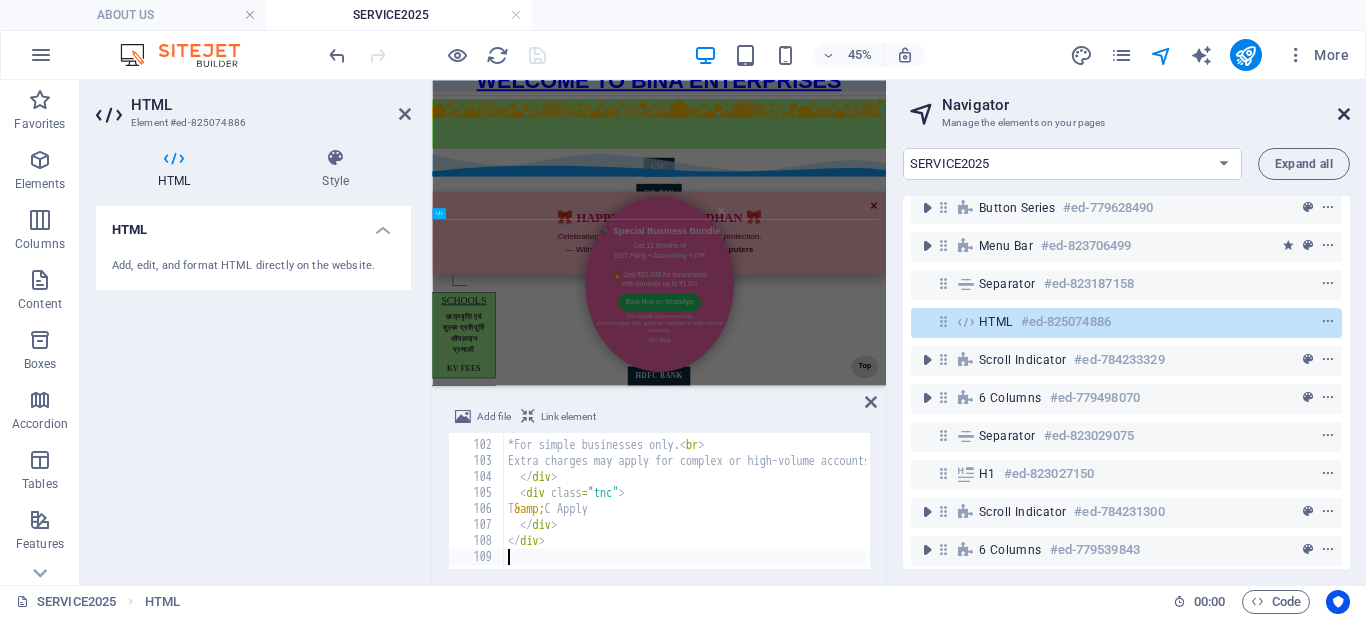 drag, startPoint x: 1348, startPoint y: 113, endPoint x: 964, endPoint y: 33, distance: 392.2448 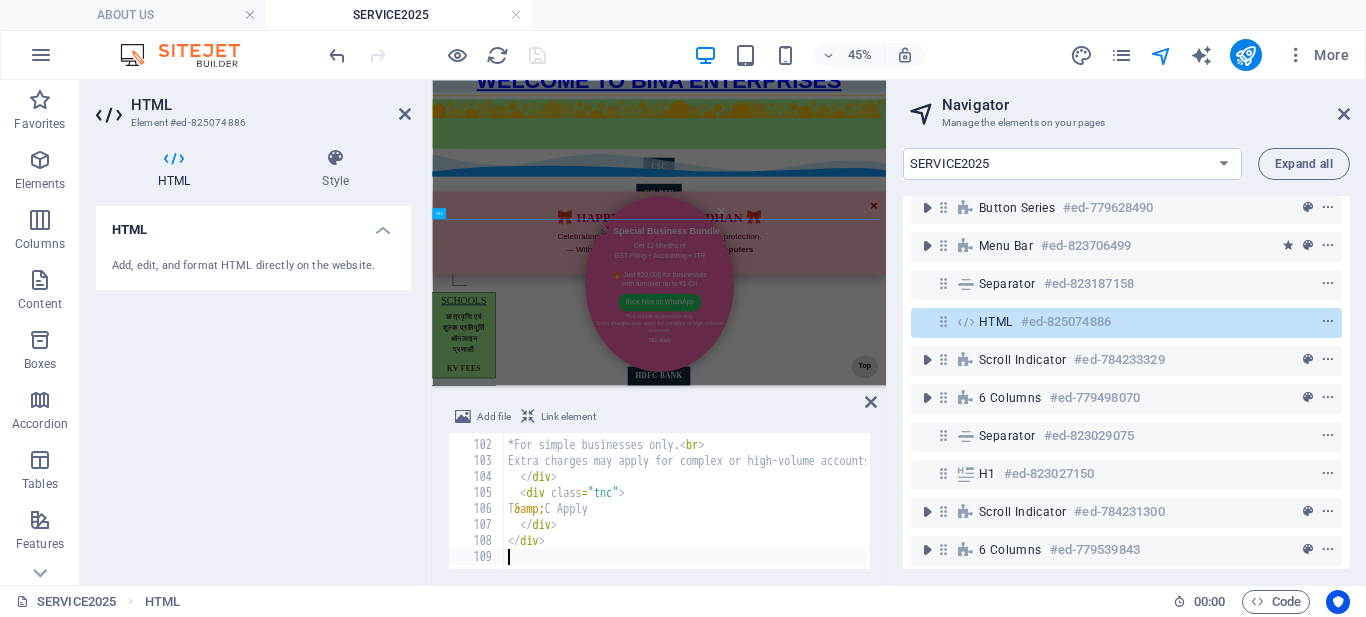 scroll, scrollTop: 278, scrollLeft: 0, axis: vertical 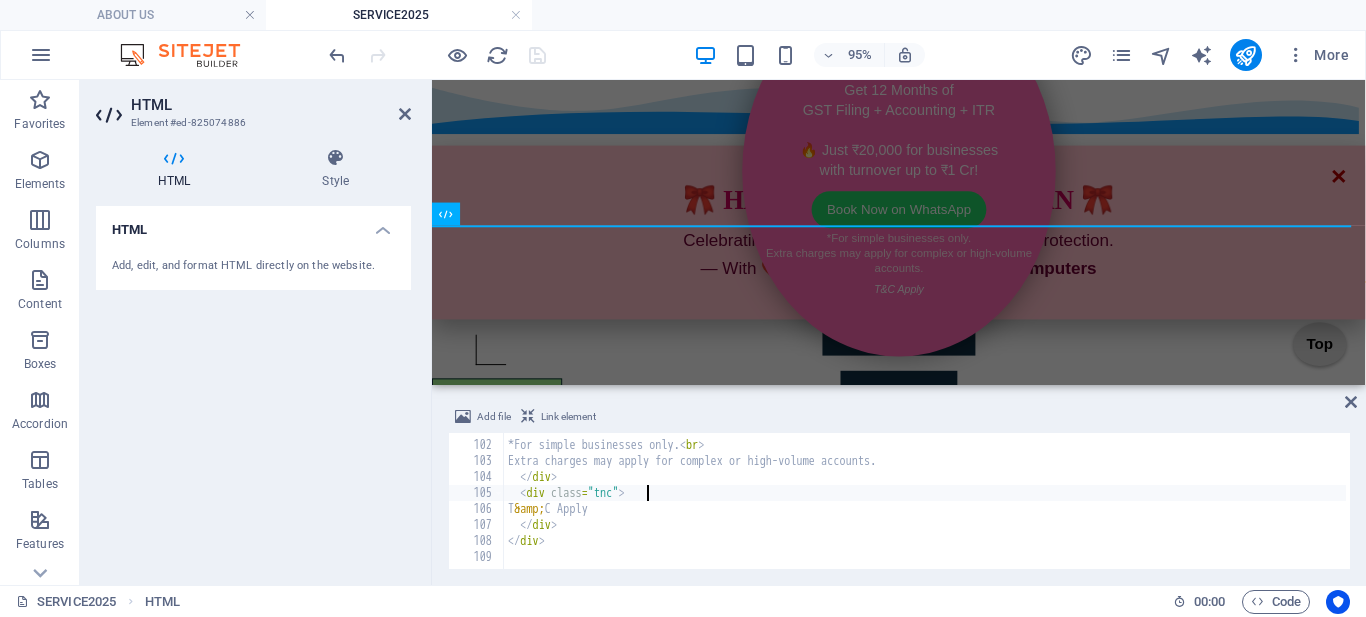 click on "< div   class = "disclaimer" >     *For simple businesses only. < br >     Extra charges may apply for complex or high-volume accounts.    </ div >    < div   class = "tnc" >     T &amp; C Apply    </ div > </ div >" at bounding box center [1055, 503] 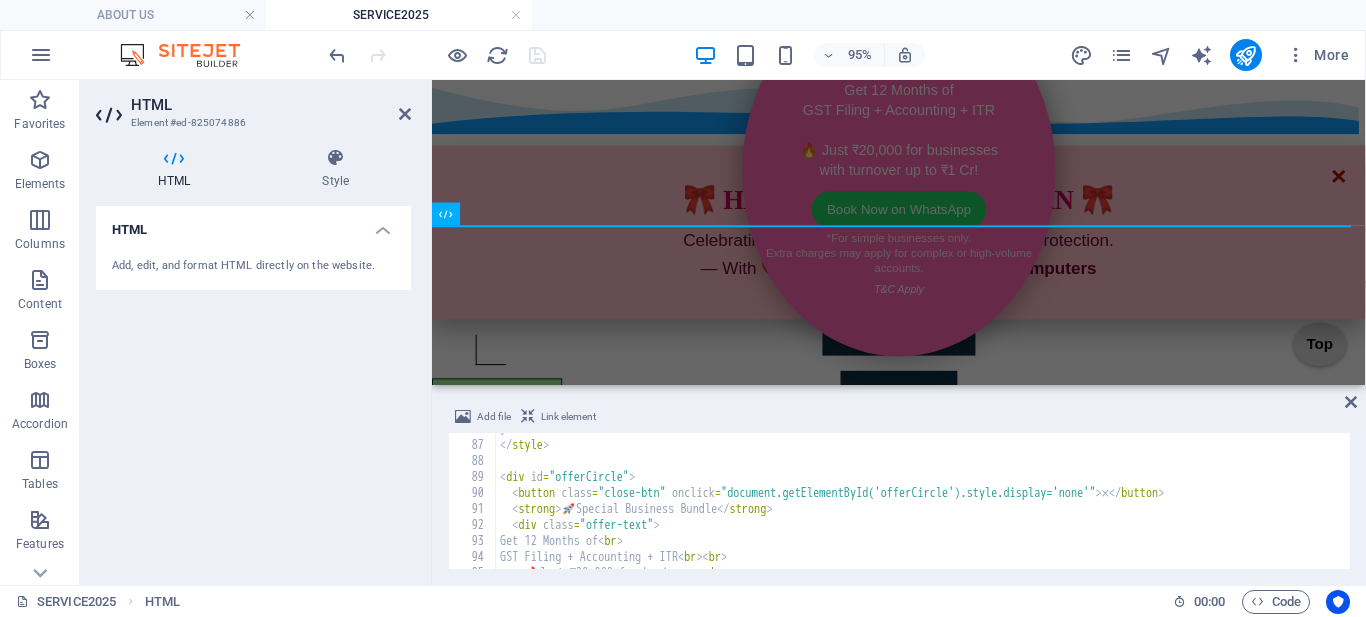 scroll, scrollTop: 1372, scrollLeft: 0, axis: vertical 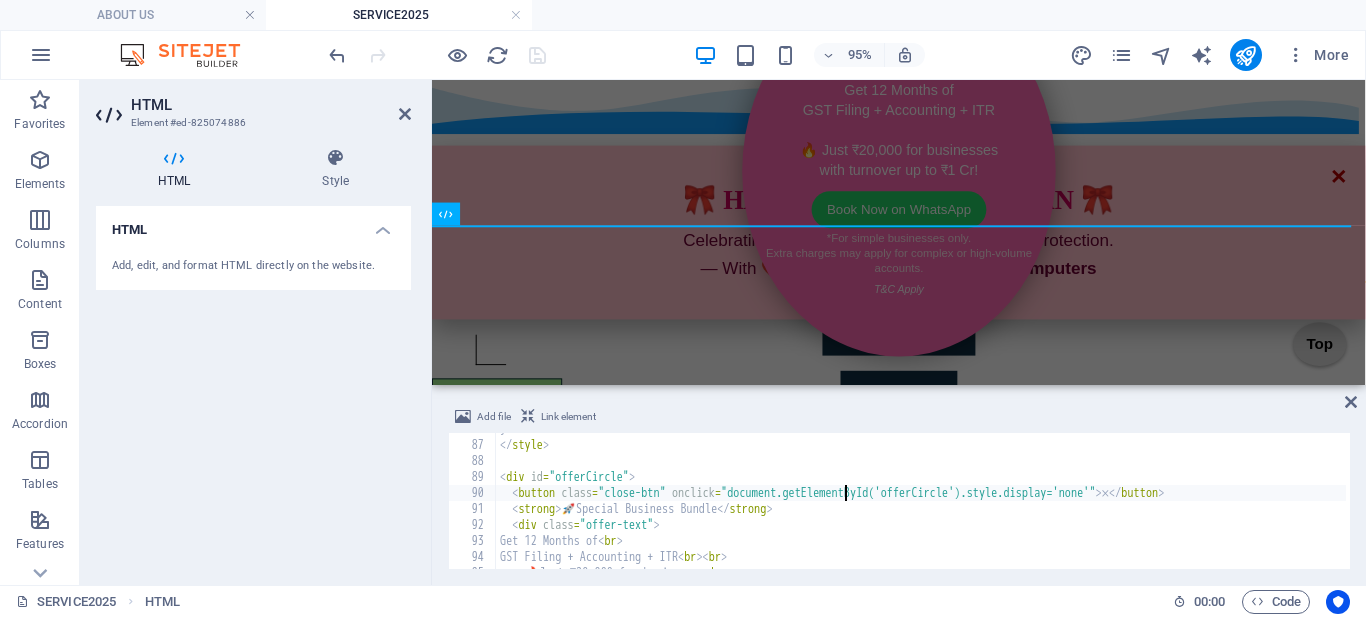 click on "} </ style > < div   id = "offerCircle" >    < button   class = "close-btn"   onclick = "document.getElementById('offerCircle').style.display='none'" > × </ button >    < strong > 🚀  Special Business Bundle </ strong >    < div   class = "offer-text" >     Get 12 Months of  < br >     GST Filing + Accounting + ITR < br > < br >      🔥  Just ₹20,000 for businesses < br >" at bounding box center (1047, 503) 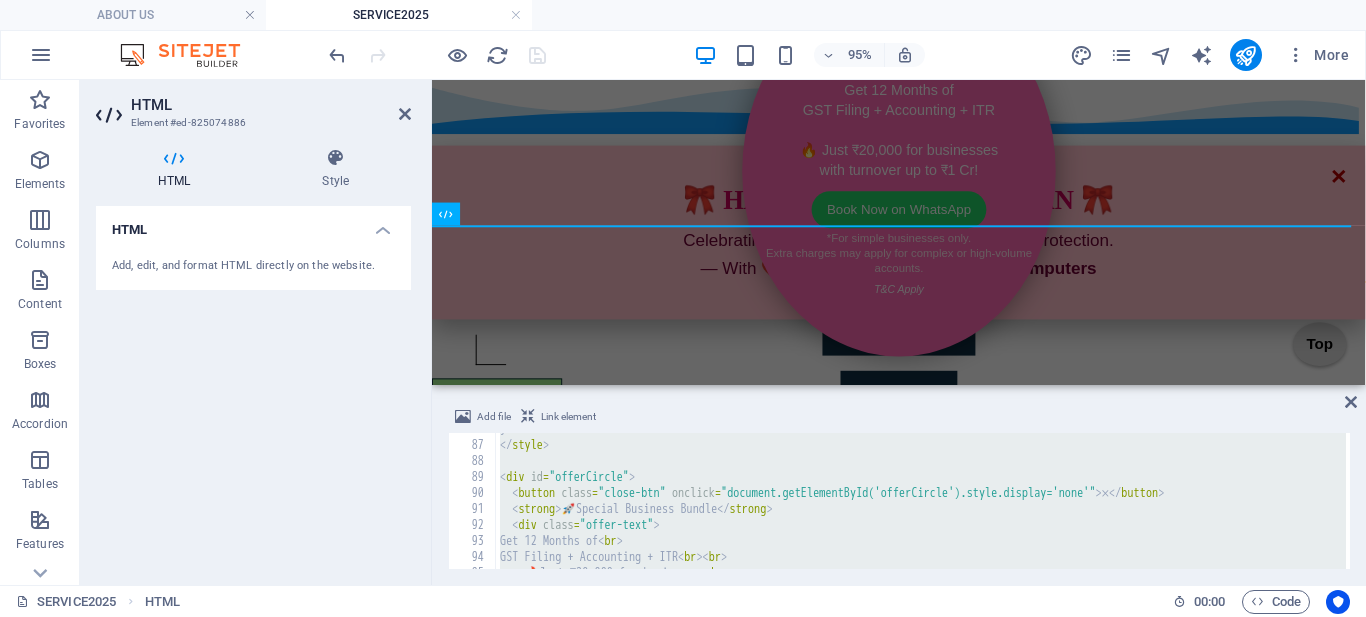 paste 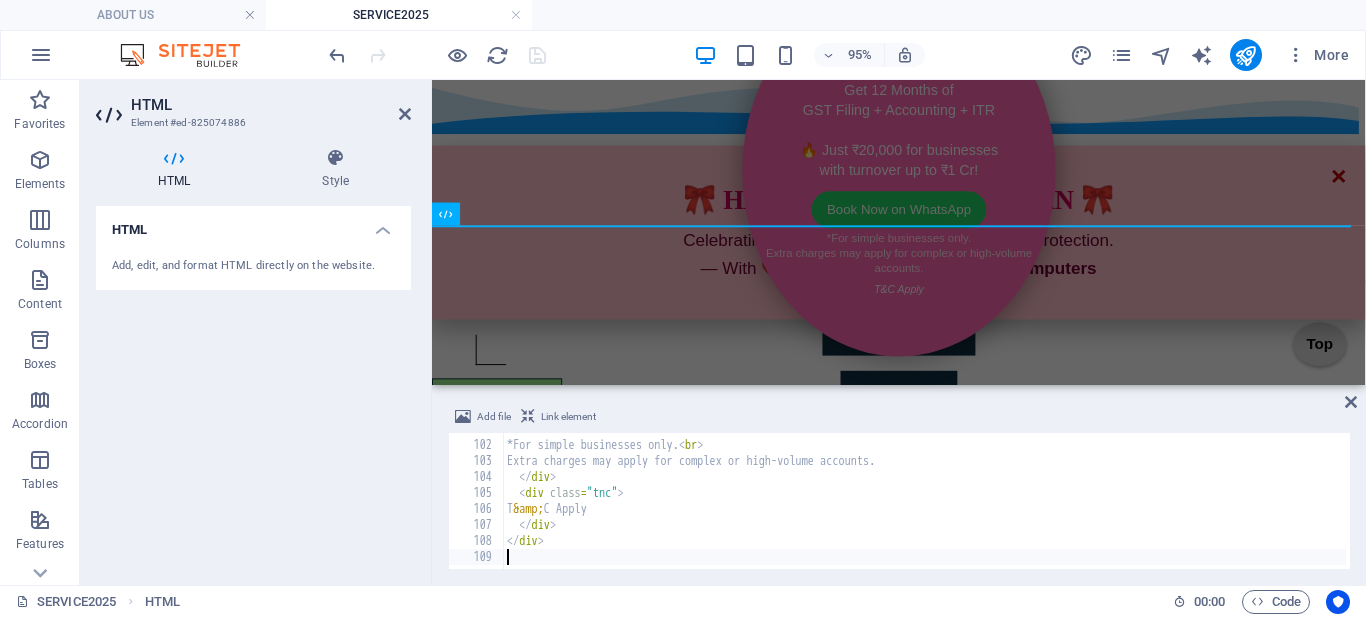 scroll, scrollTop: 1612, scrollLeft: 0, axis: vertical 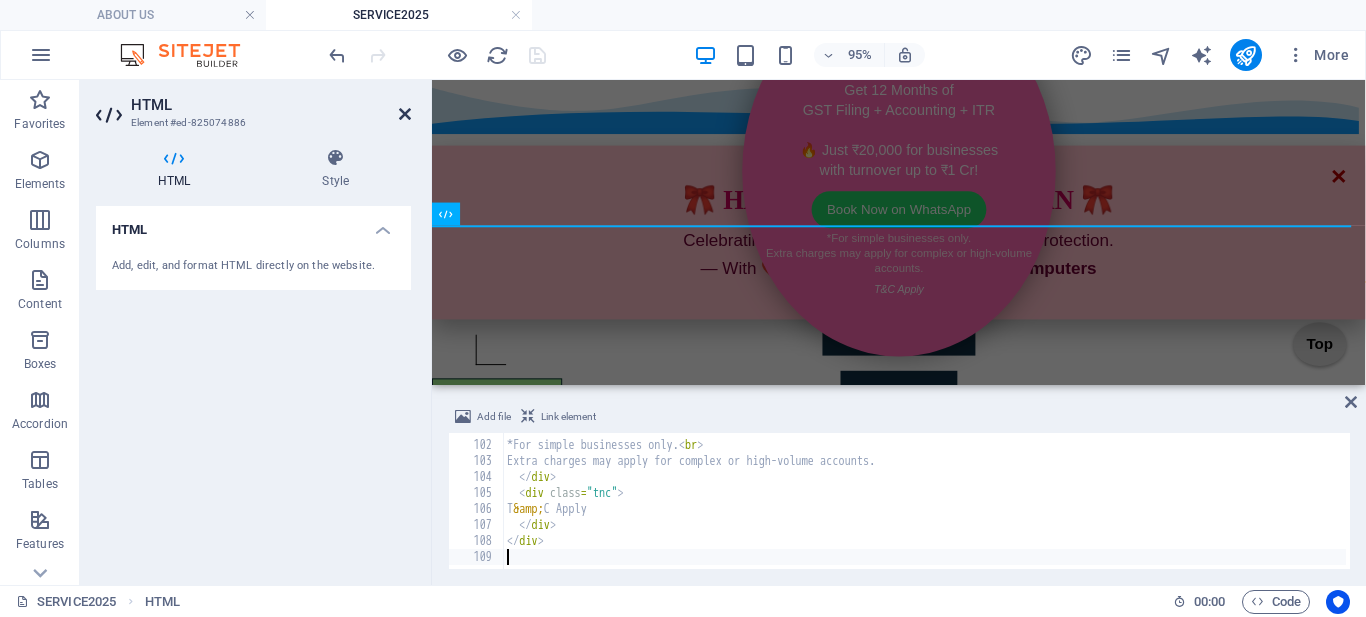 click at bounding box center [405, 114] 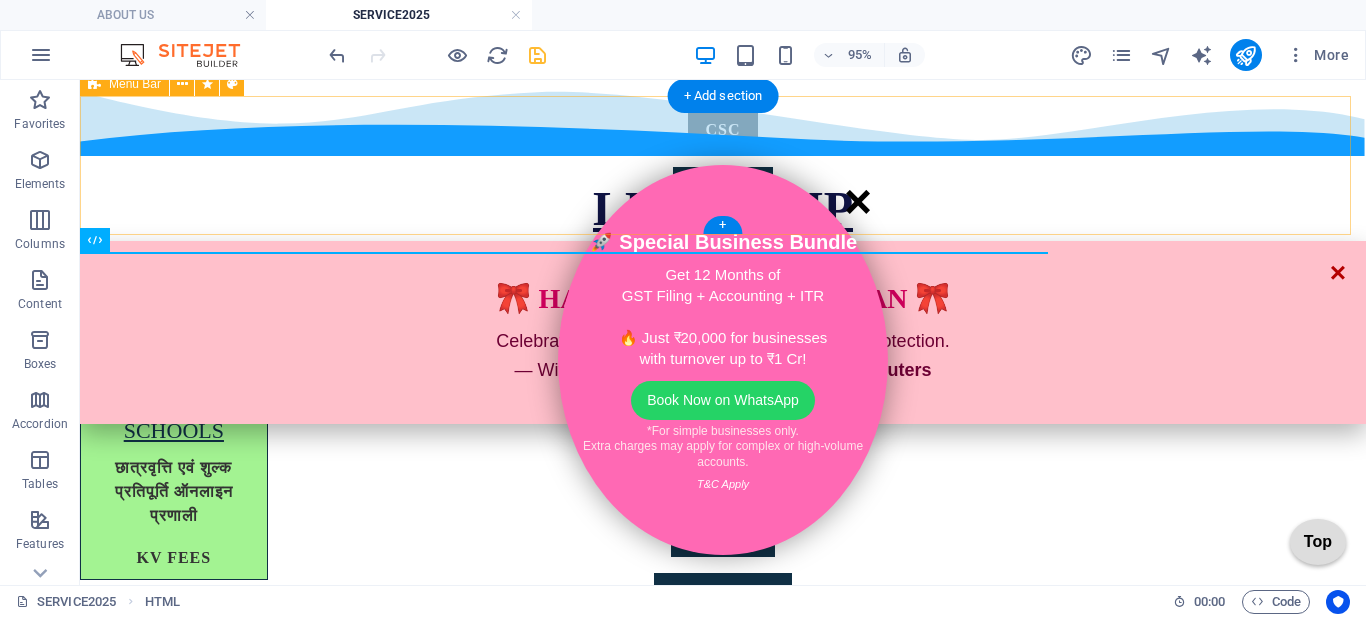 scroll, scrollTop: 259, scrollLeft: 0, axis: vertical 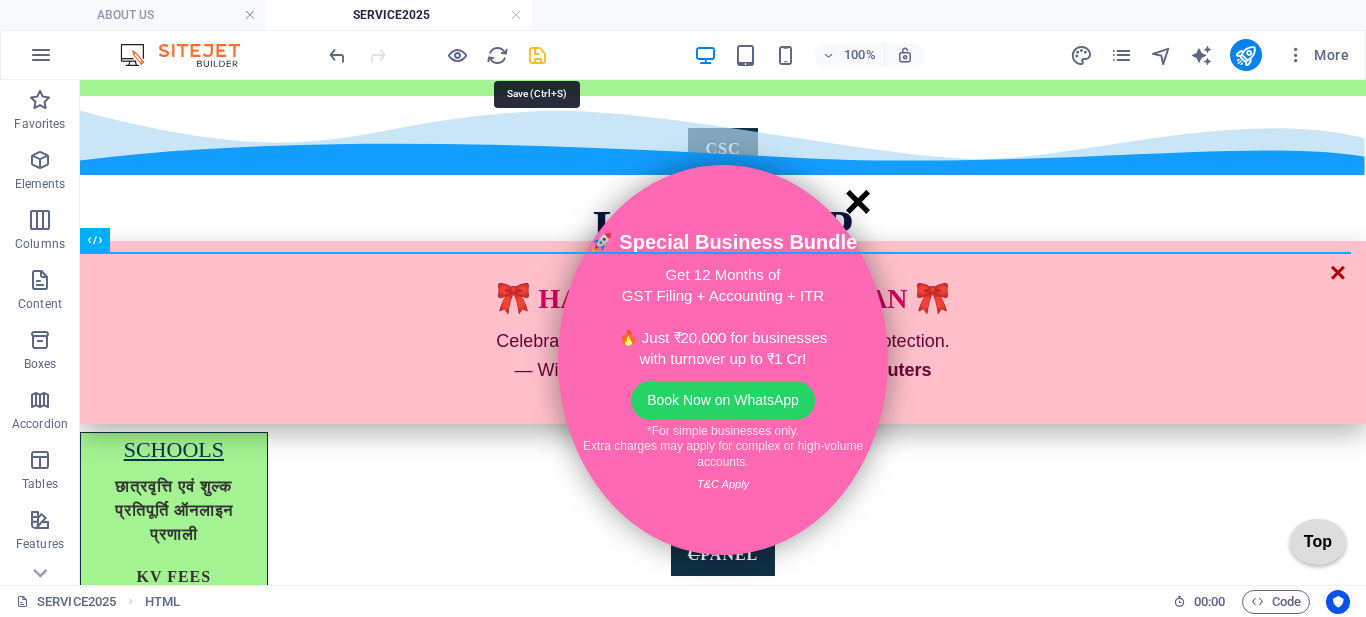 click at bounding box center [537, 55] 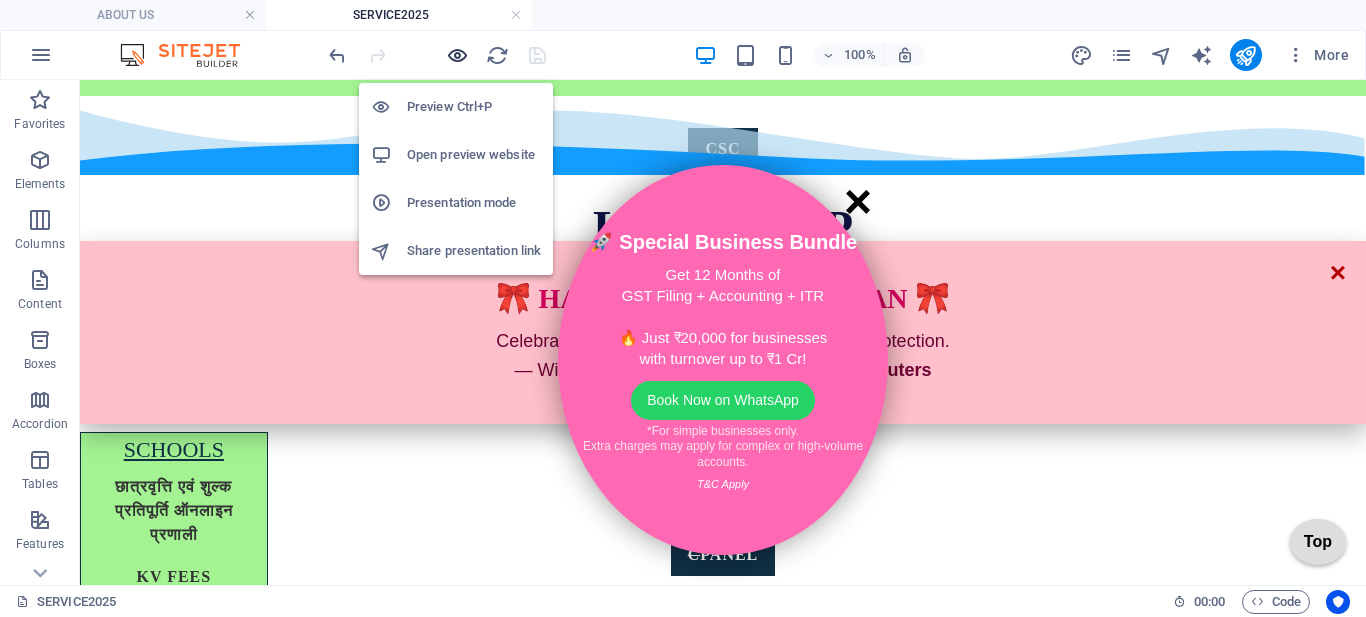 click at bounding box center [457, 55] 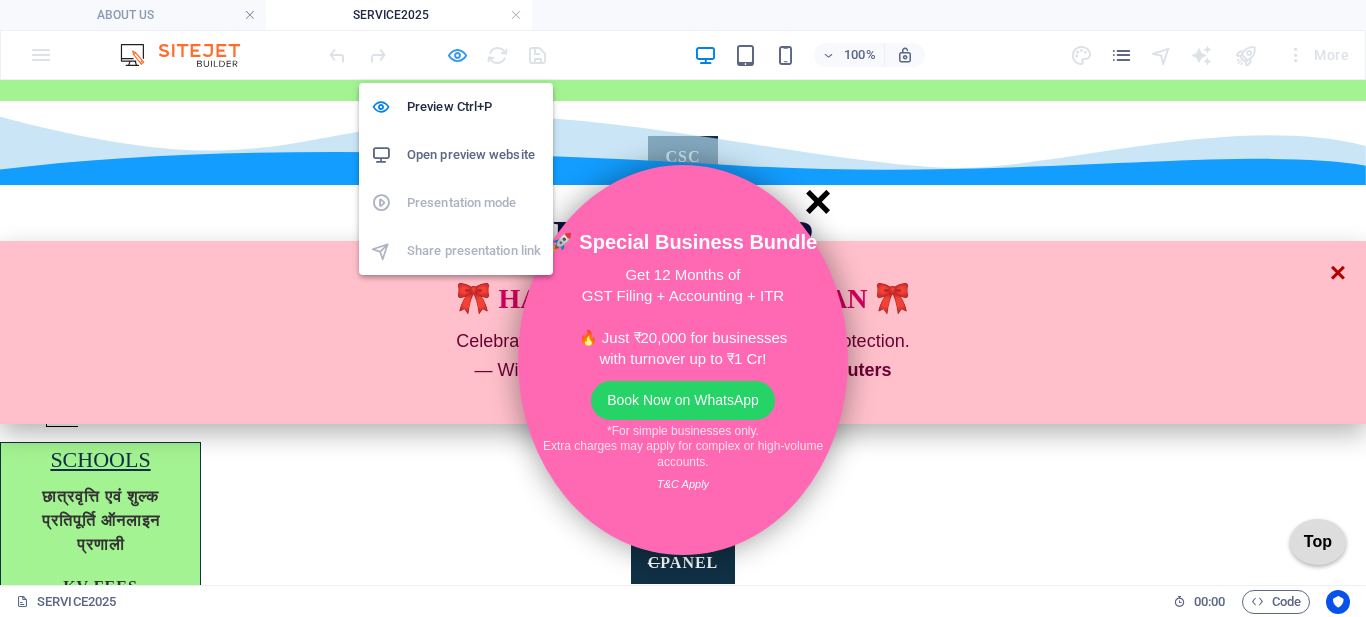 click at bounding box center (457, 55) 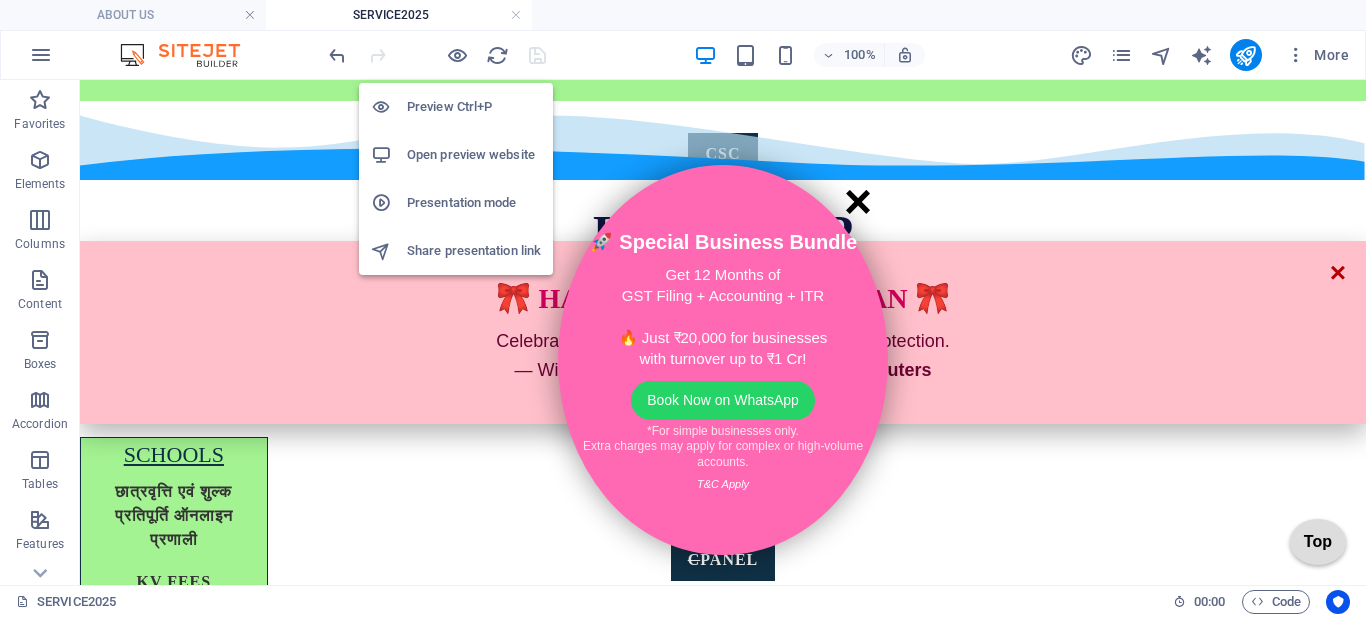 scroll, scrollTop: 259, scrollLeft: 0, axis: vertical 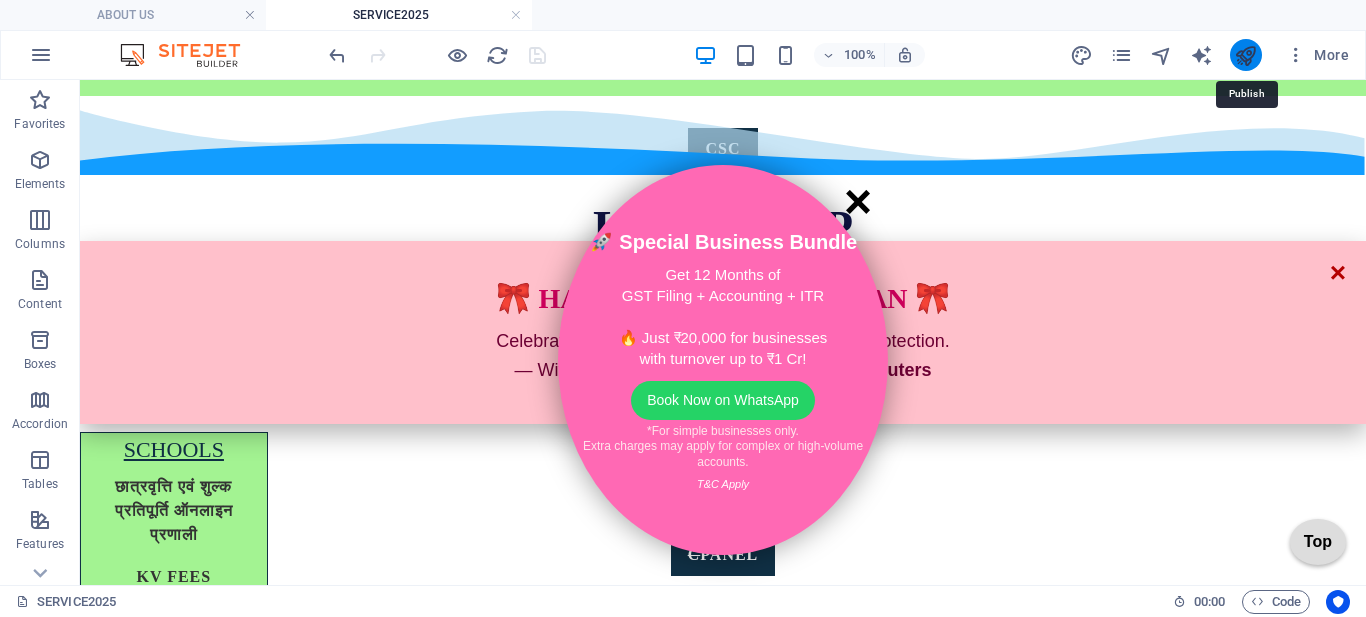 click at bounding box center (1245, 55) 